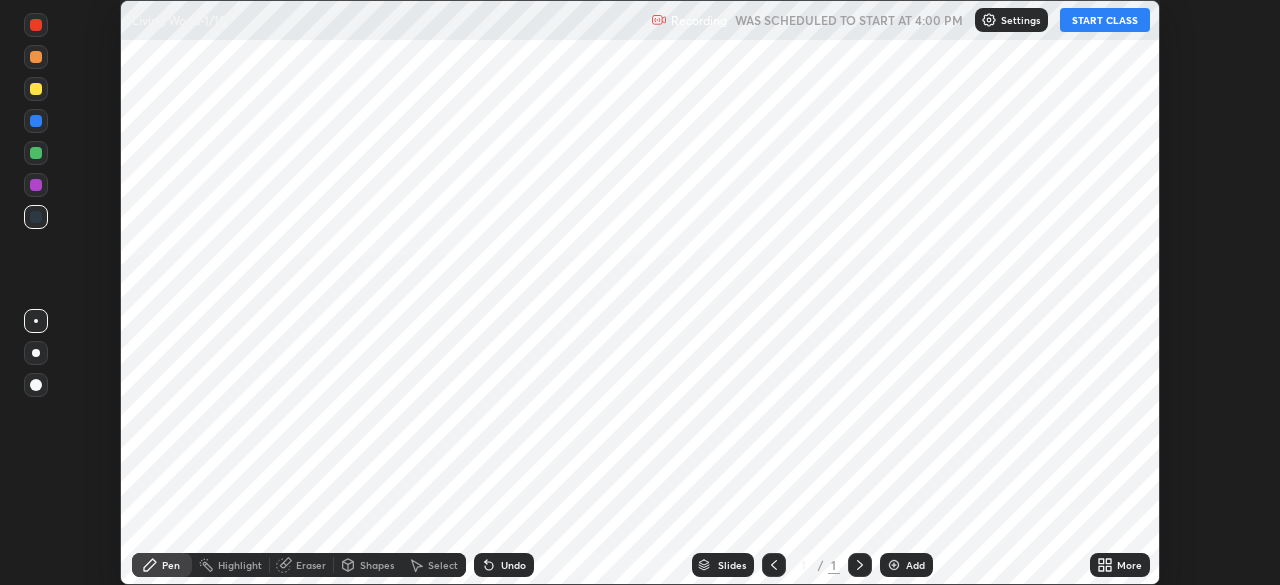 scroll, scrollTop: 0, scrollLeft: 0, axis: both 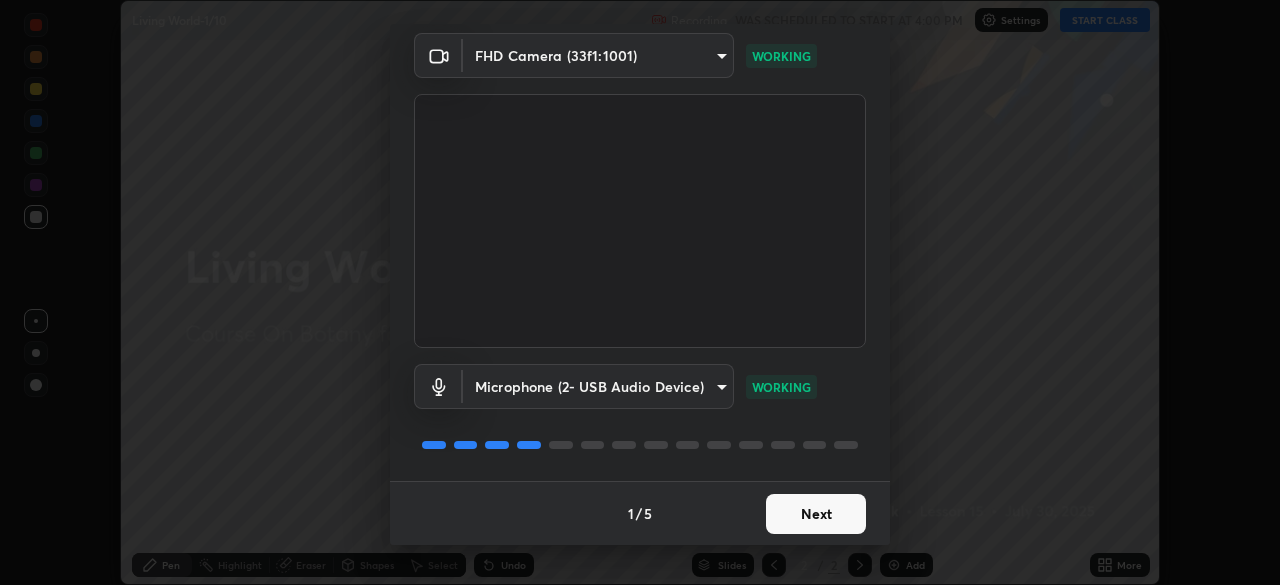 click on "Next" at bounding box center (816, 514) 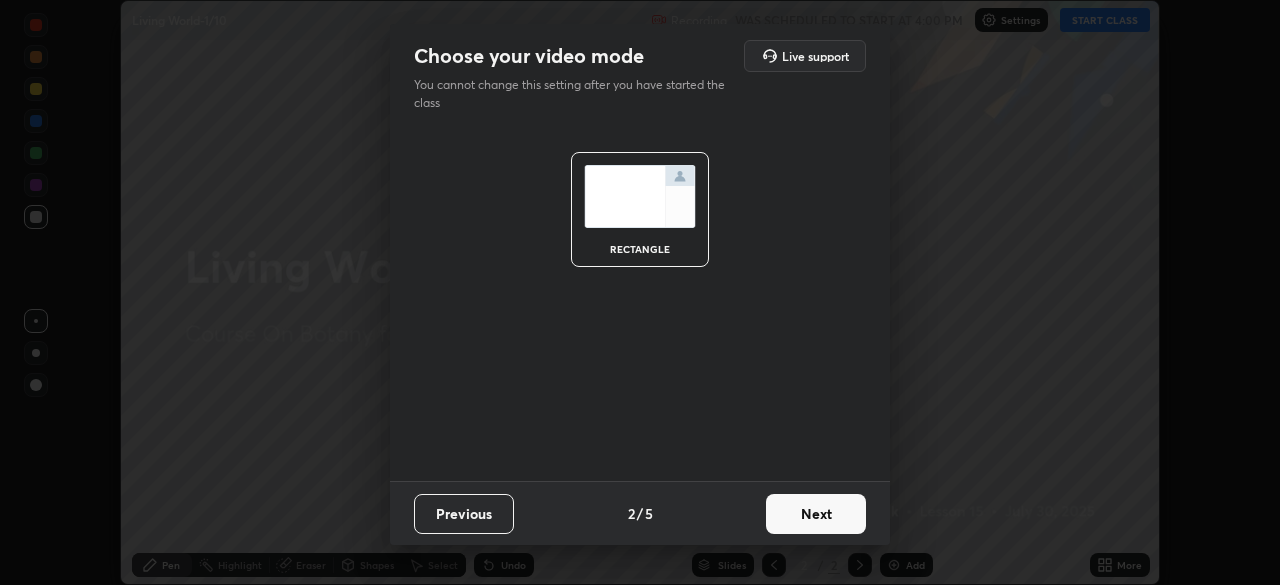 scroll, scrollTop: 0, scrollLeft: 0, axis: both 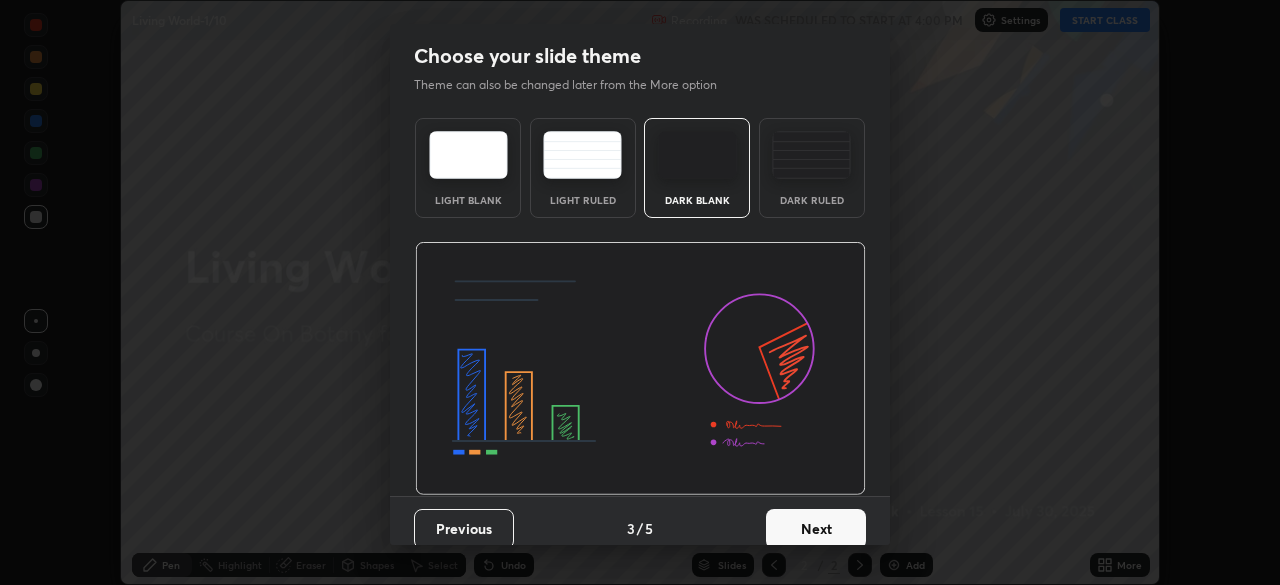 click on "Next" at bounding box center [816, 529] 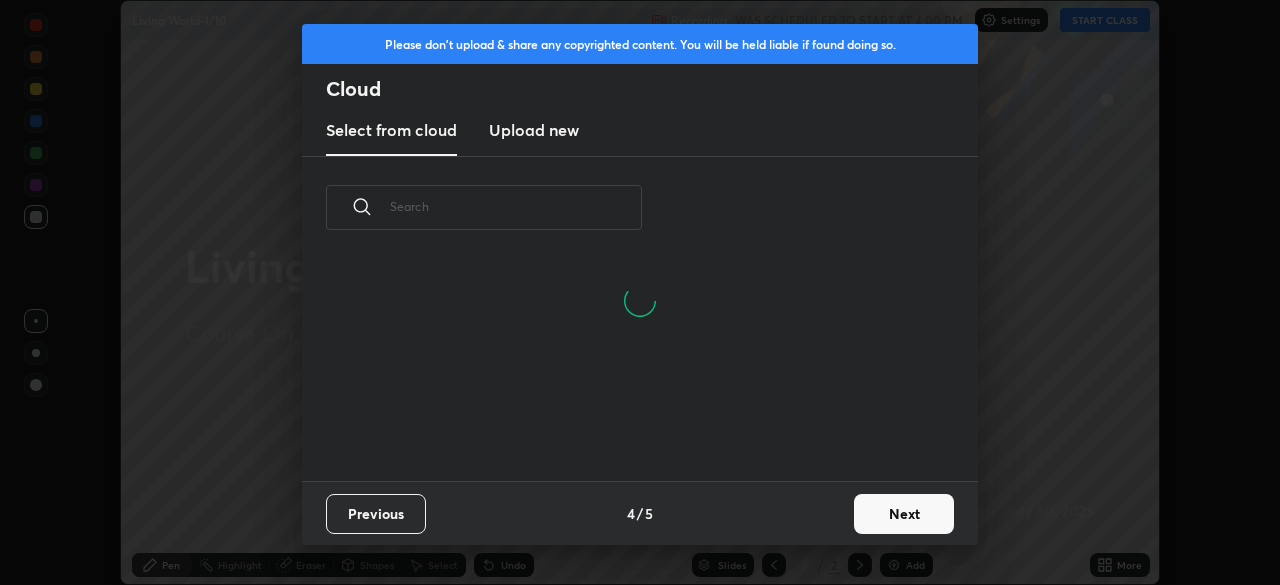 click on "Next" at bounding box center (904, 514) 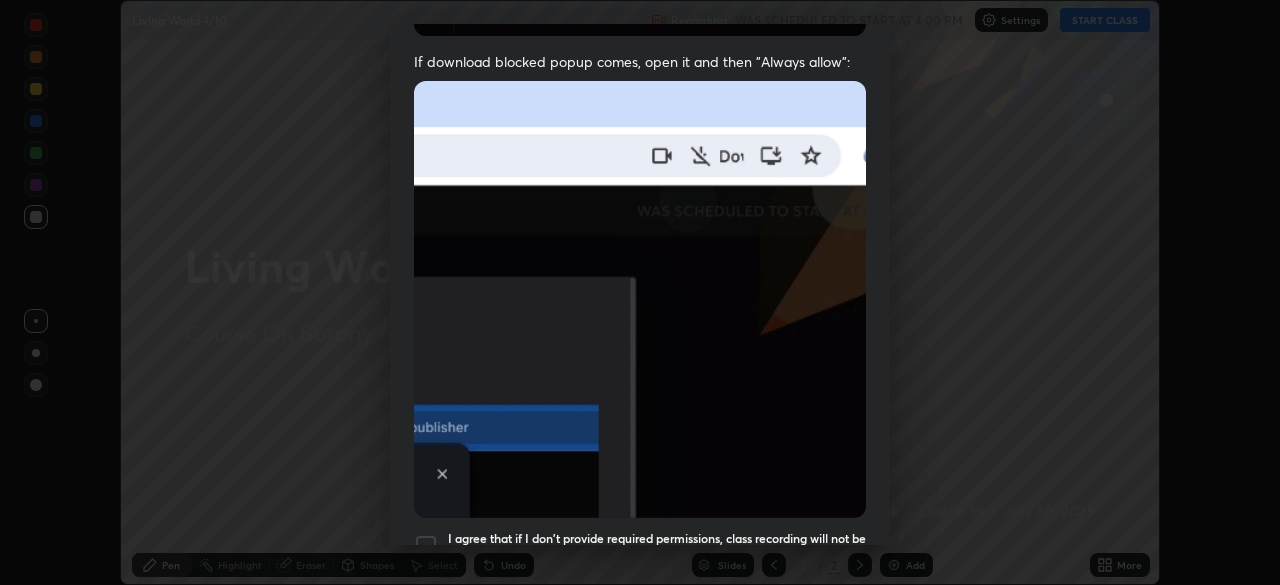 scroll, scrollTop: 479, scrollLeft: 0, axis: vertical 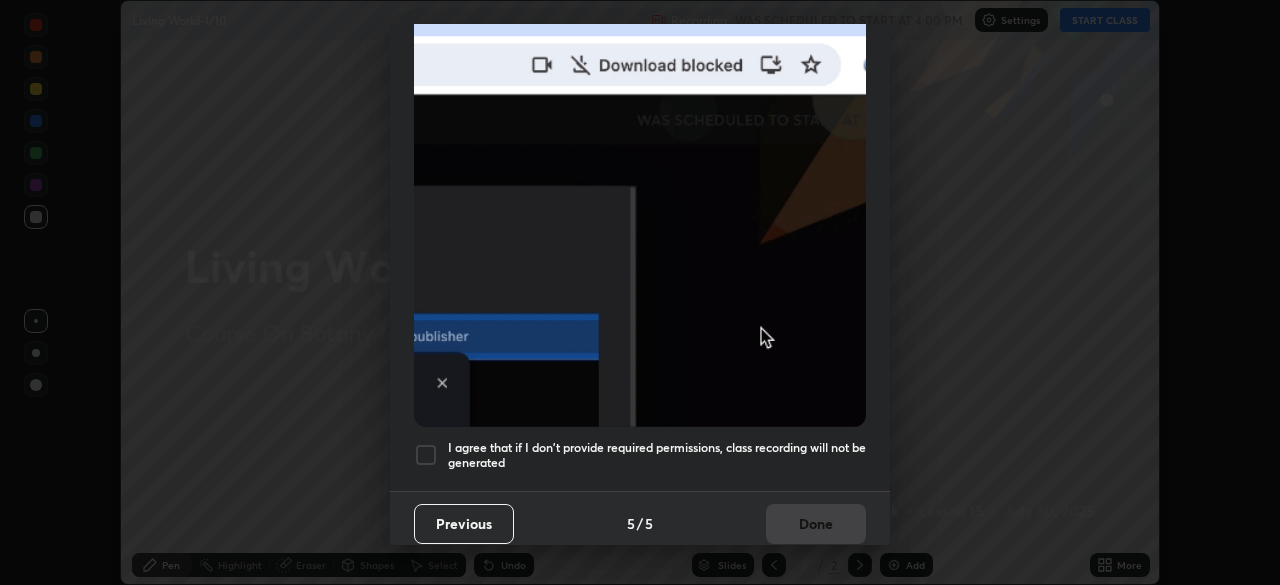 click on "I agree that if I don't provide required permissions, class recording will not be generated" at bounding box center [657, 455] 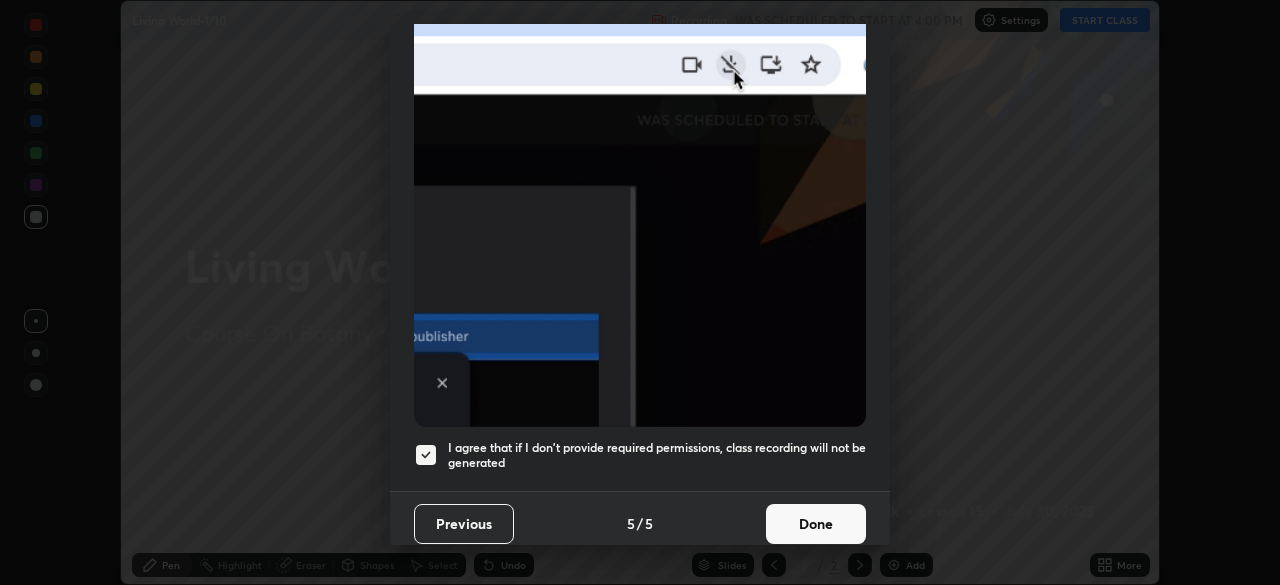 click on "I agree that if I don't provide required permissions, class recording will not be generated" at bounding box center [657, 455] 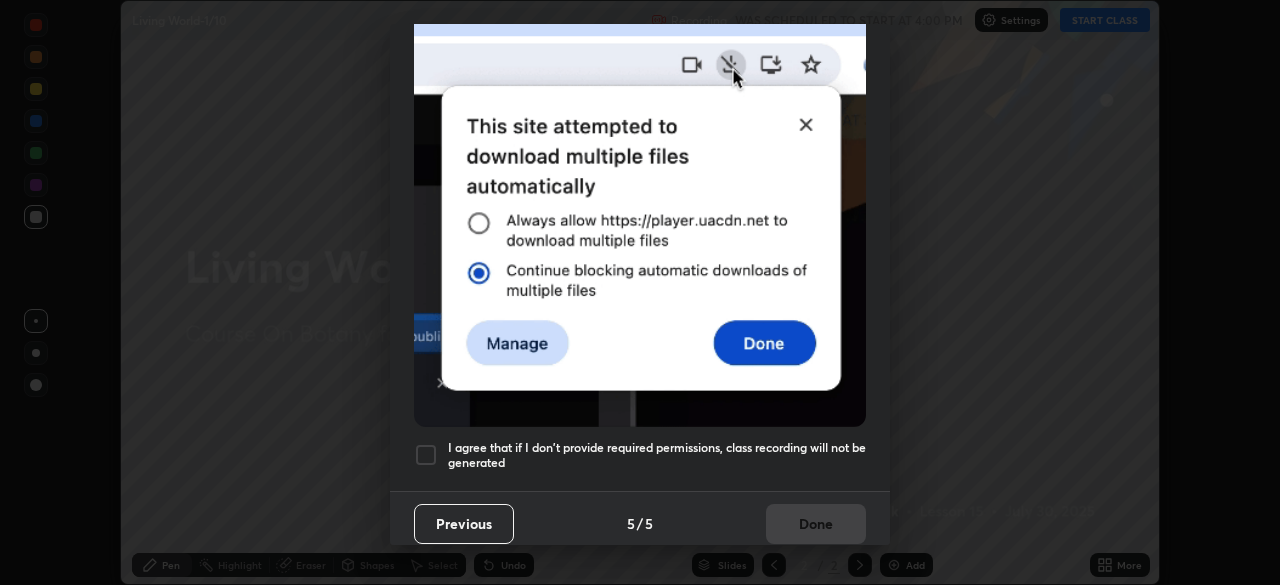 click on "Previous 5 / 5 Done" at bounding box center (640, 523) 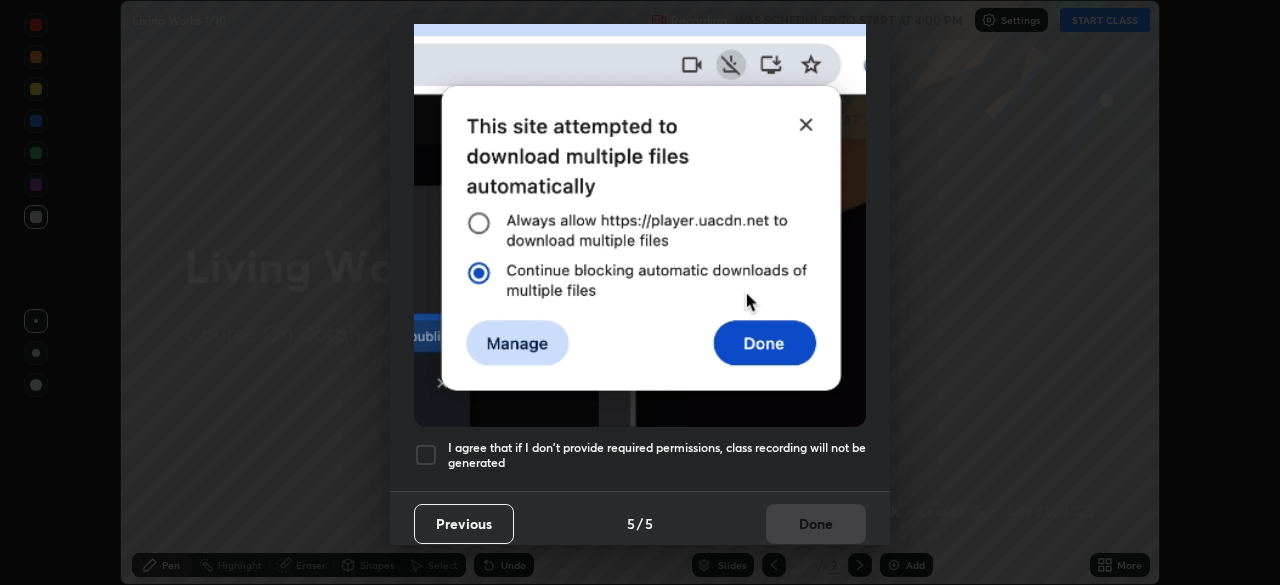 click on "I agree that if I don't provide required permissions, class recording will not be generated" at bounding box center [657, 455] 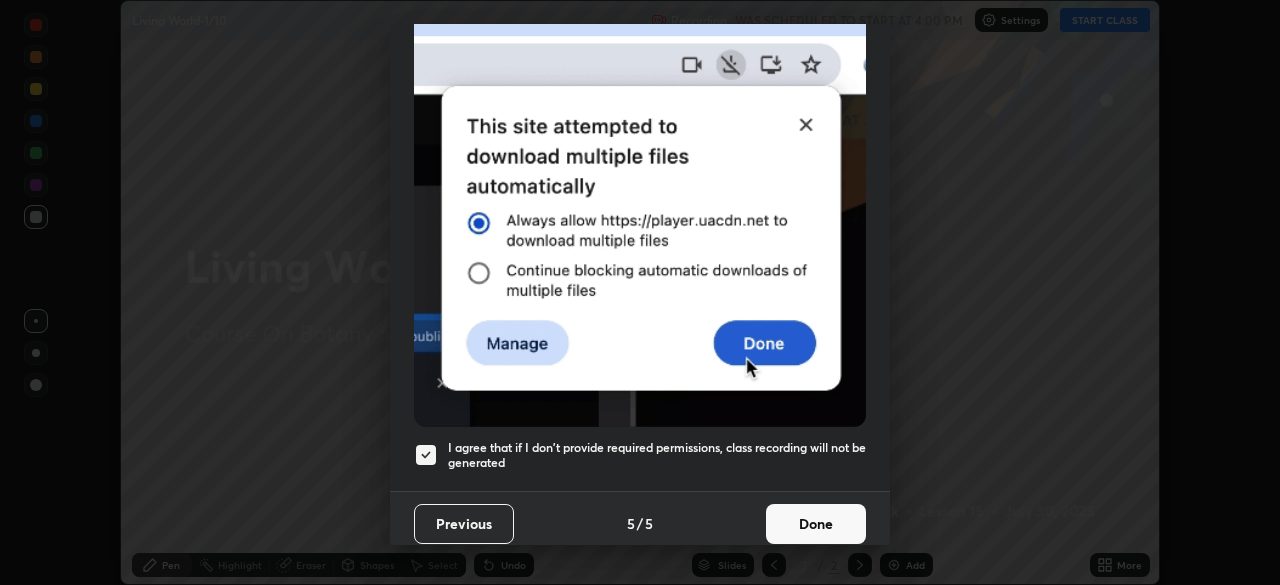 click on "Done" at bounding box center (816, 524) 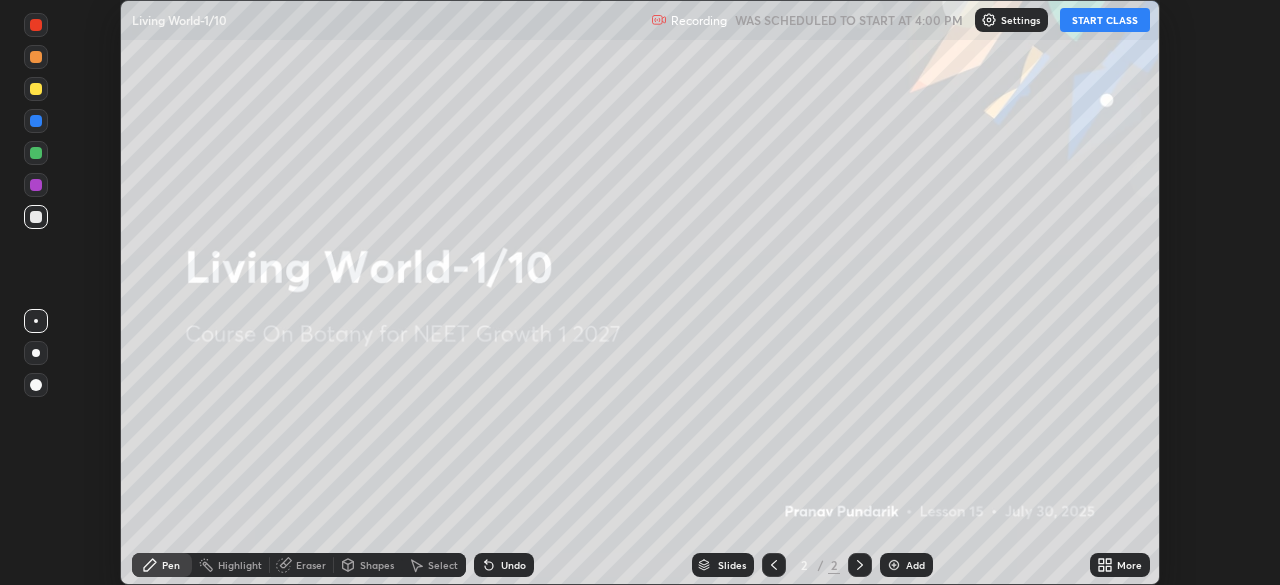 click 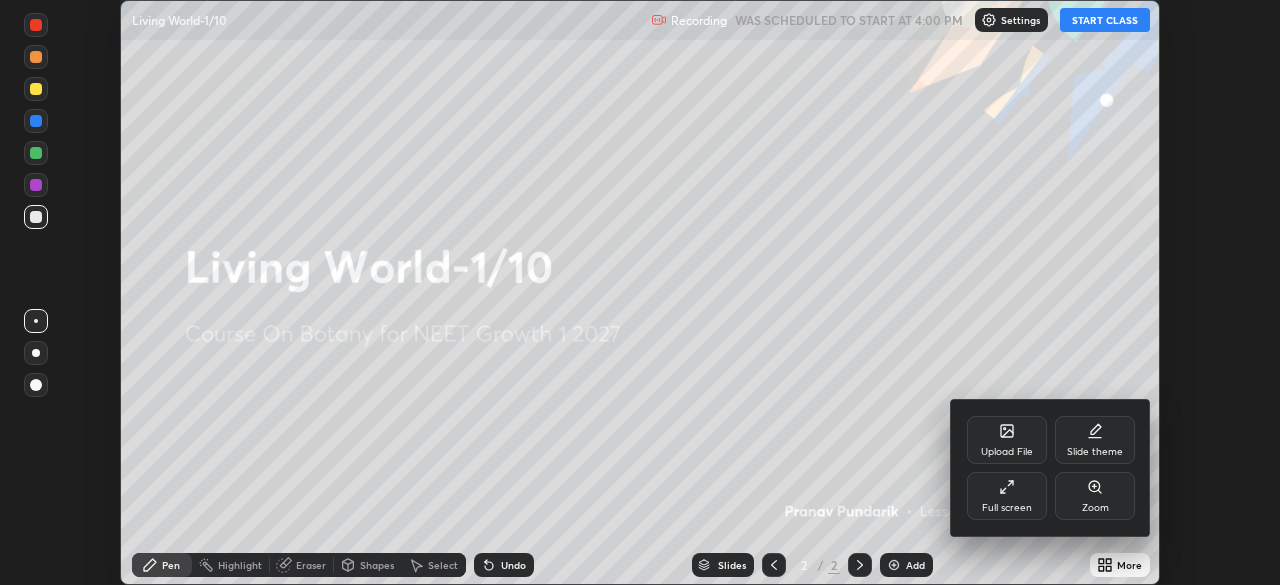 click on "Upload File" at bounding box center [1007, 440] 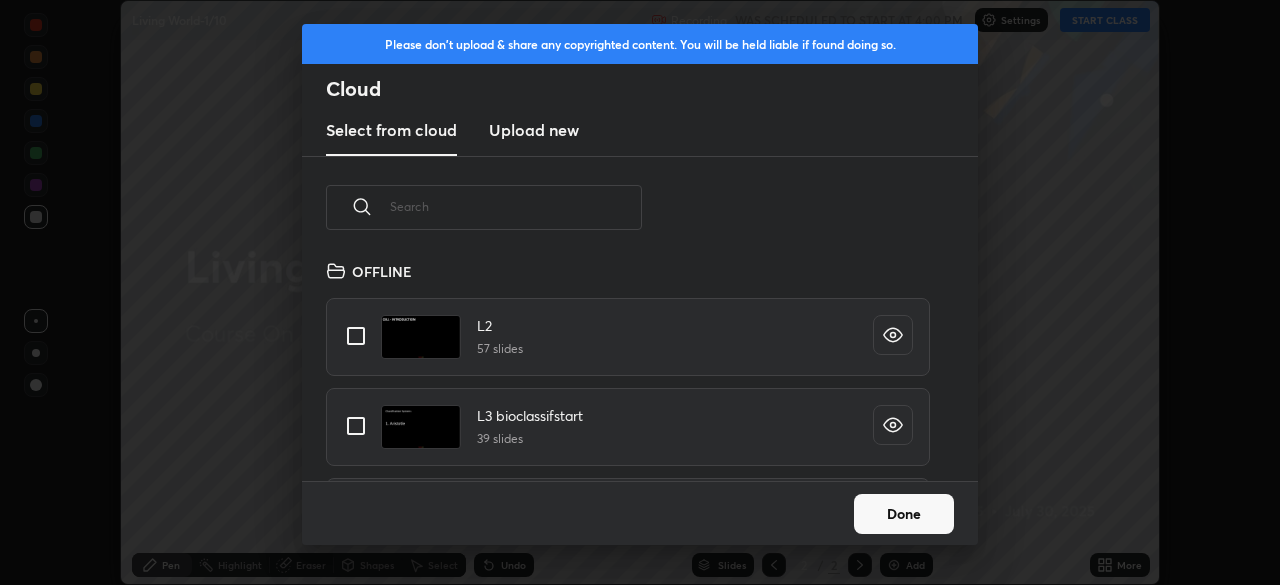 scroll, scrollTop: 7, scrollLeft: 11, axis: both 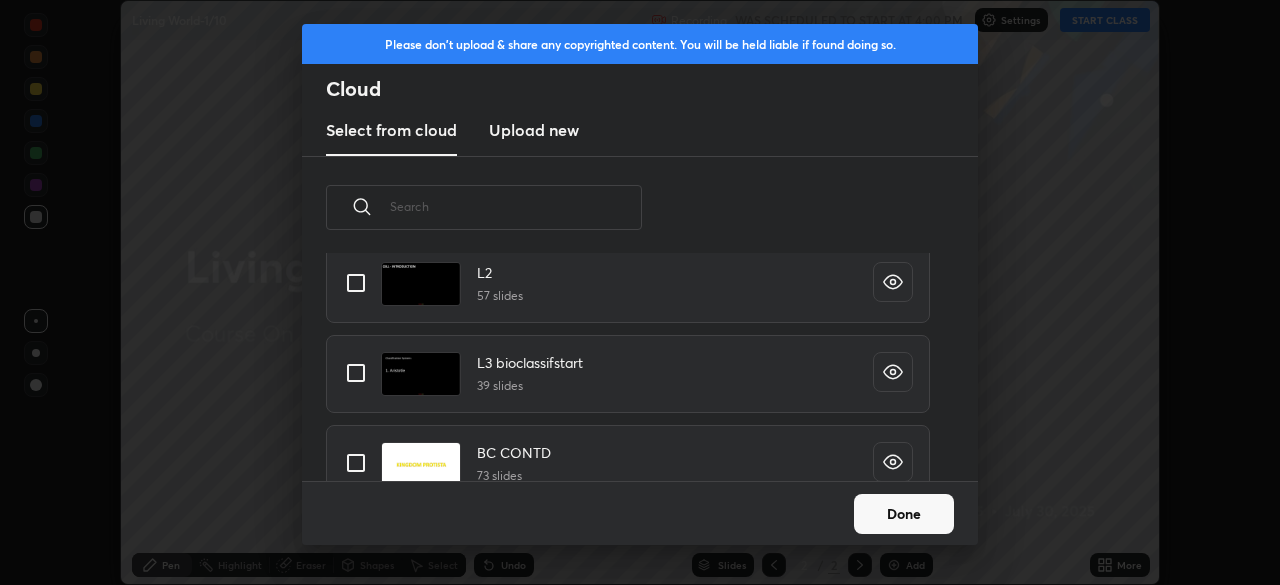 click at bounding box center [356, 283] 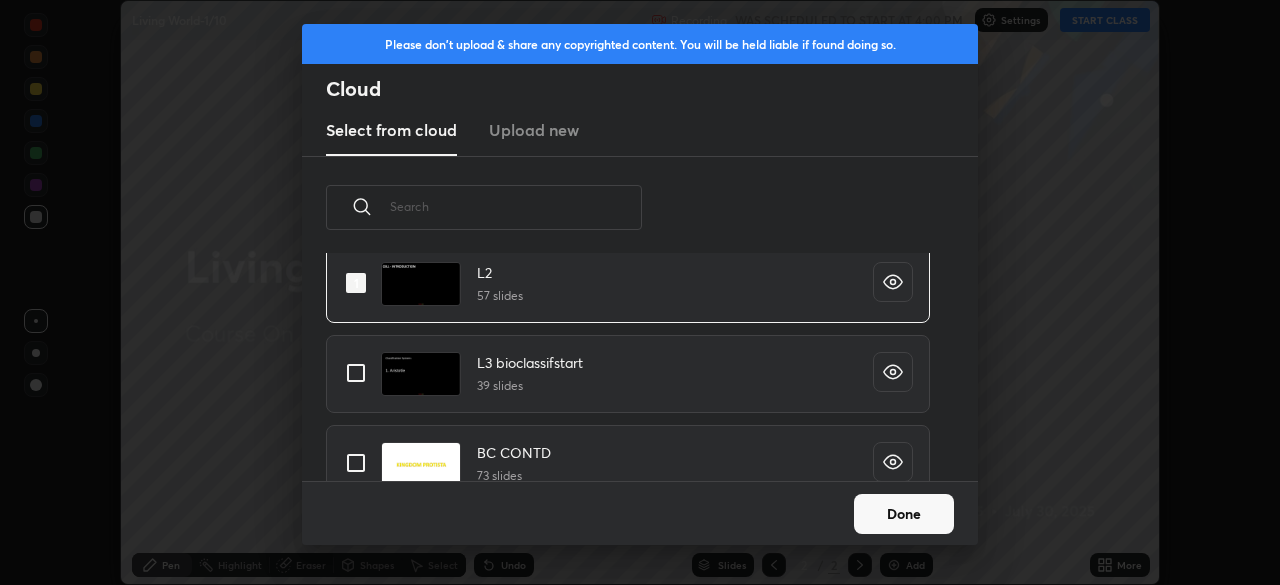 click on "Done" at bounding box center [904, 514] 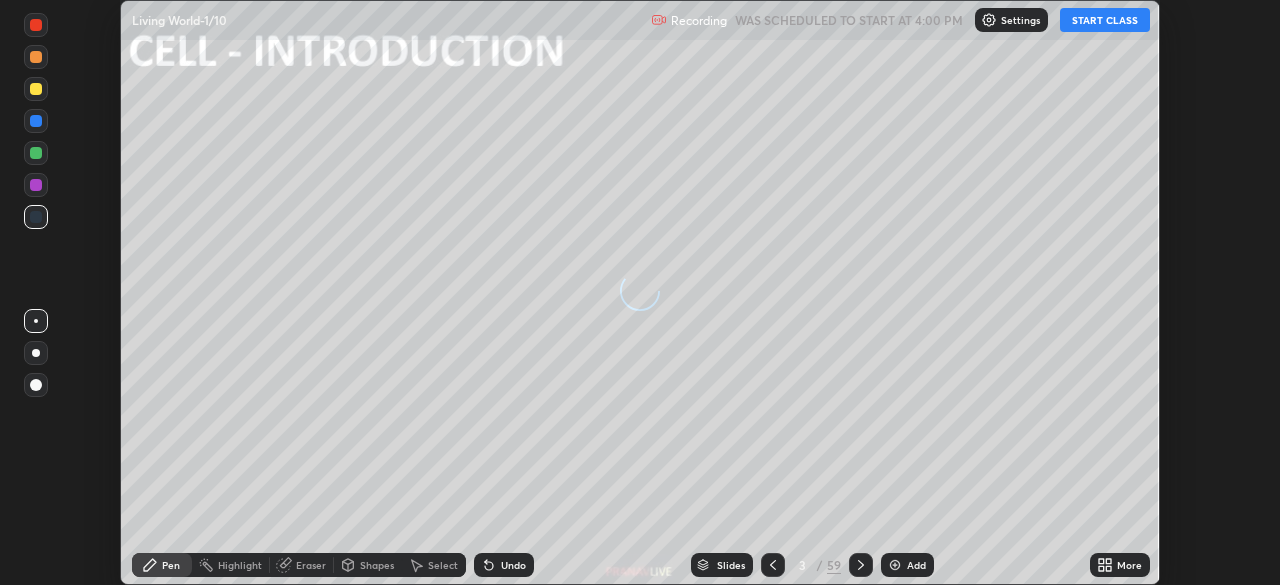 click 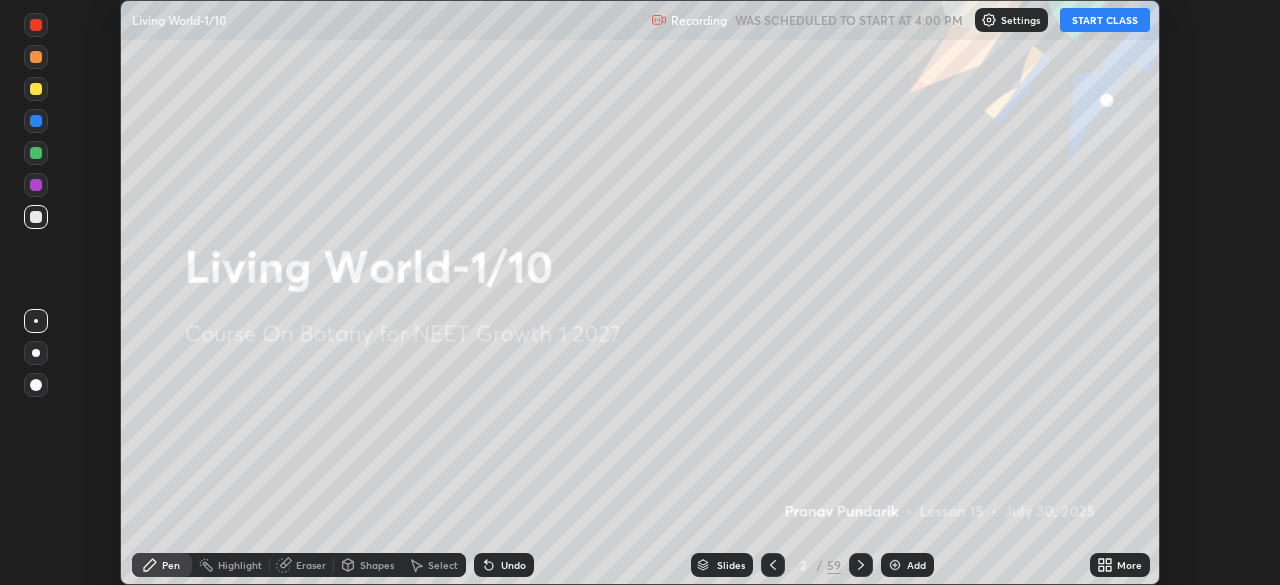 click on "Add" at bounding box center (916, 565) 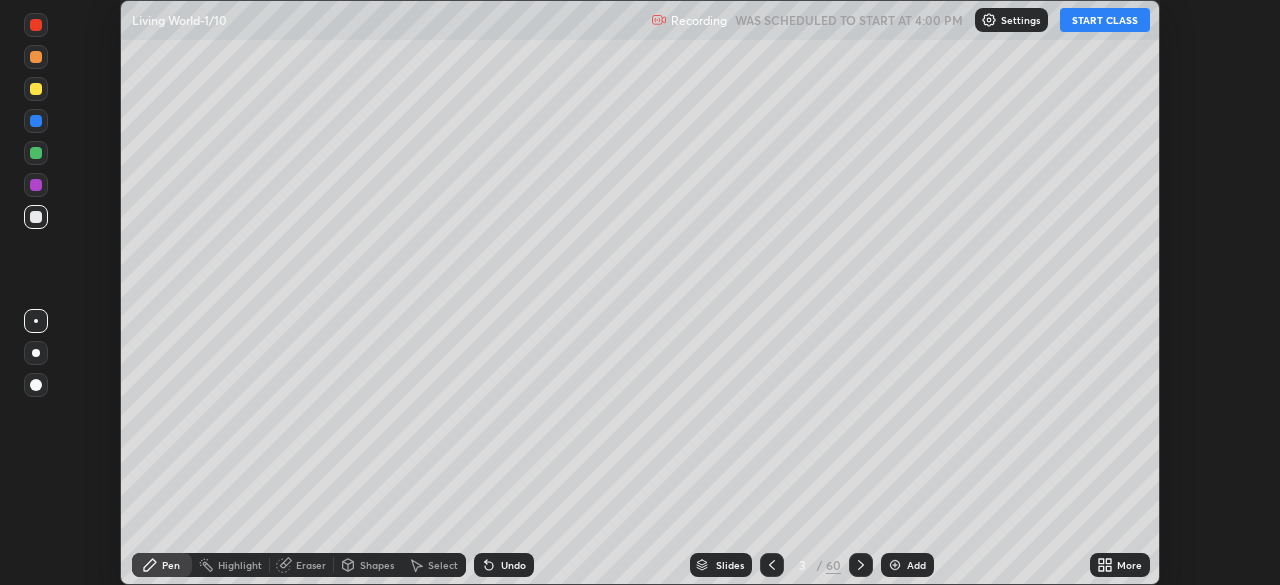 click 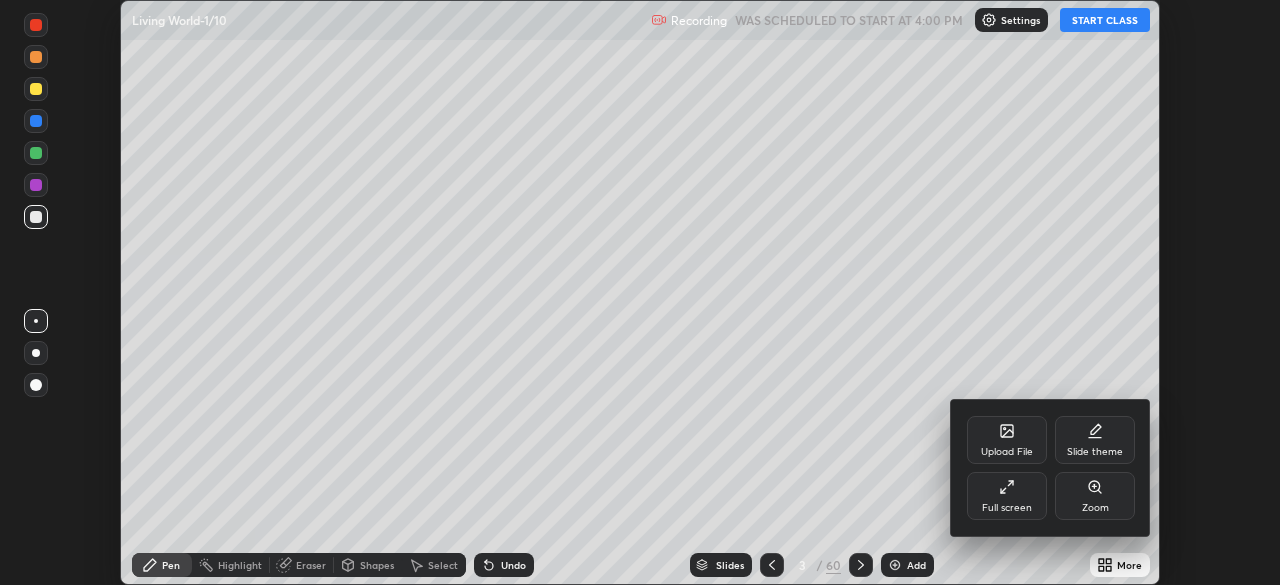 click on "Full screen" at bounding box center [1007, 508] 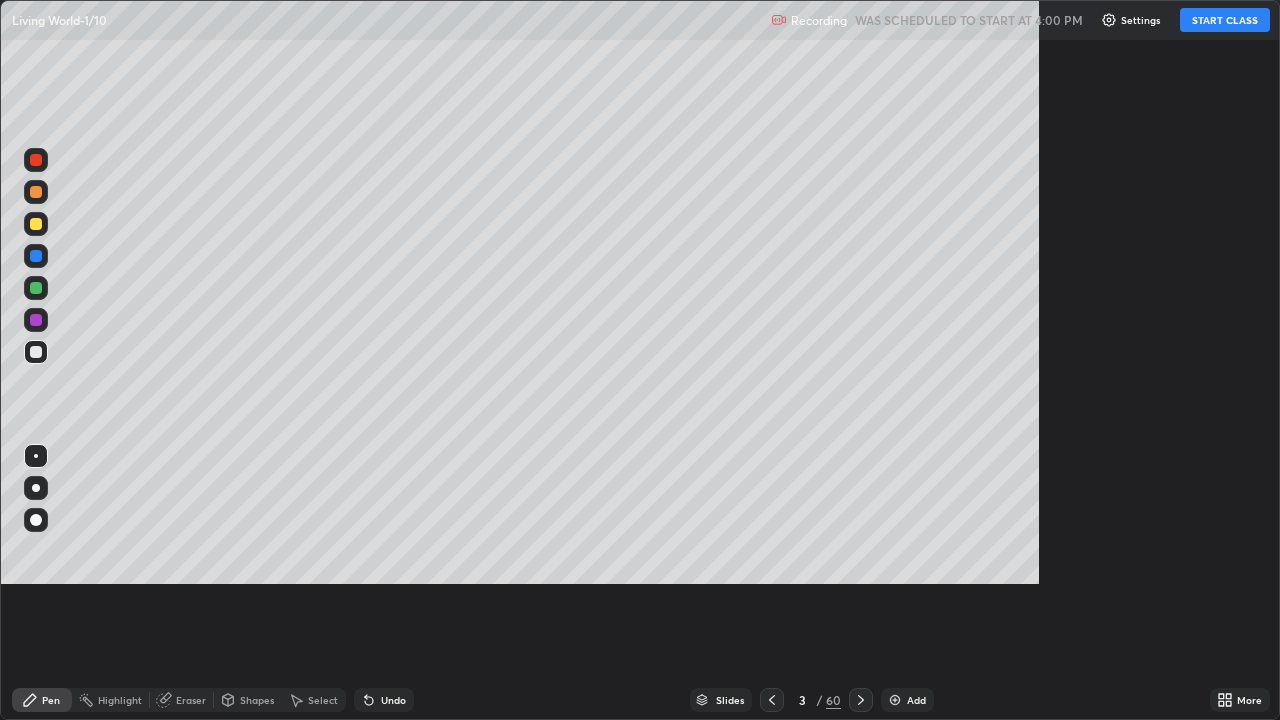 scroll, scrollTop: 99280, scrollLeft: 98720, axis: both 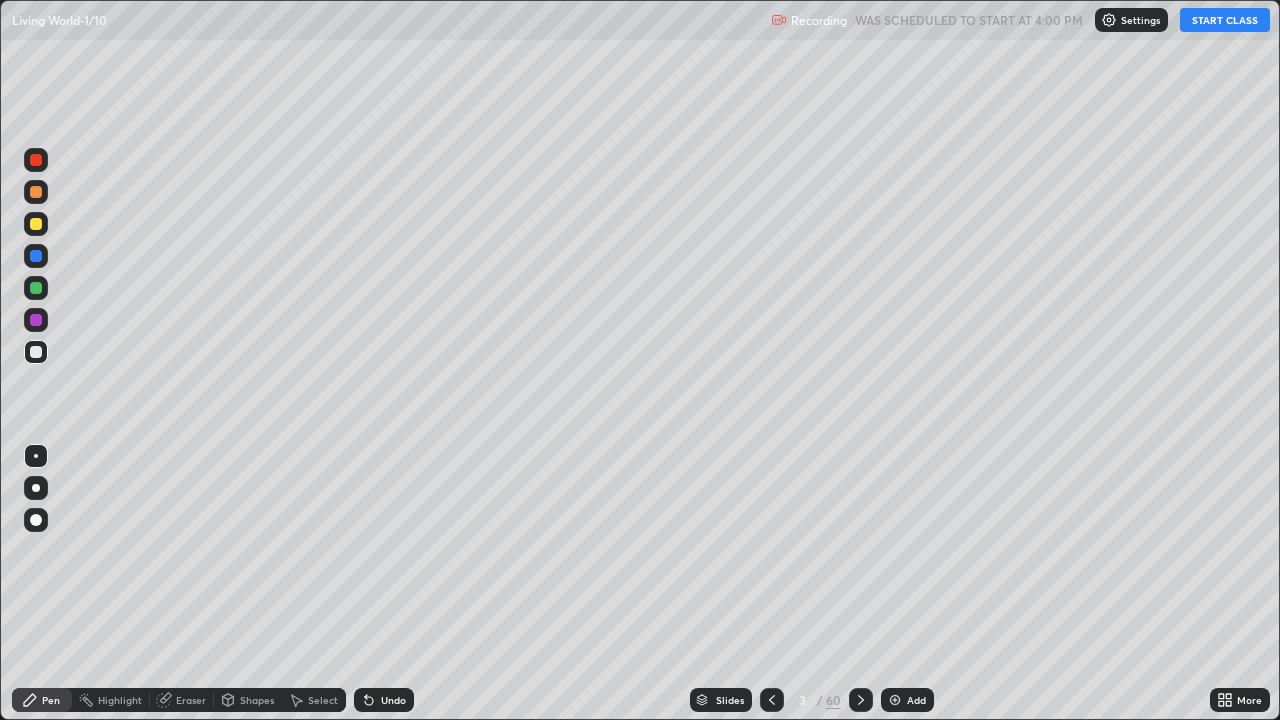 click on "START CLASS" at bounding box center [1225, 20] 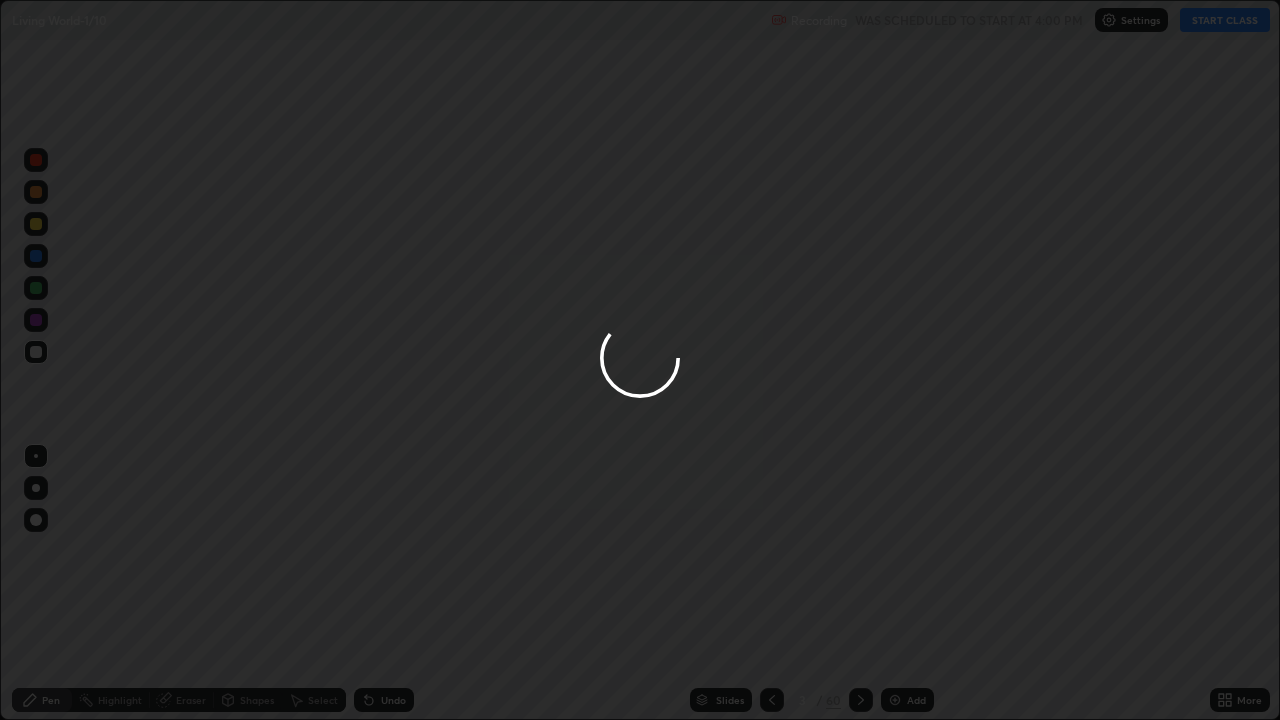 click at bounding box center (640, 360) 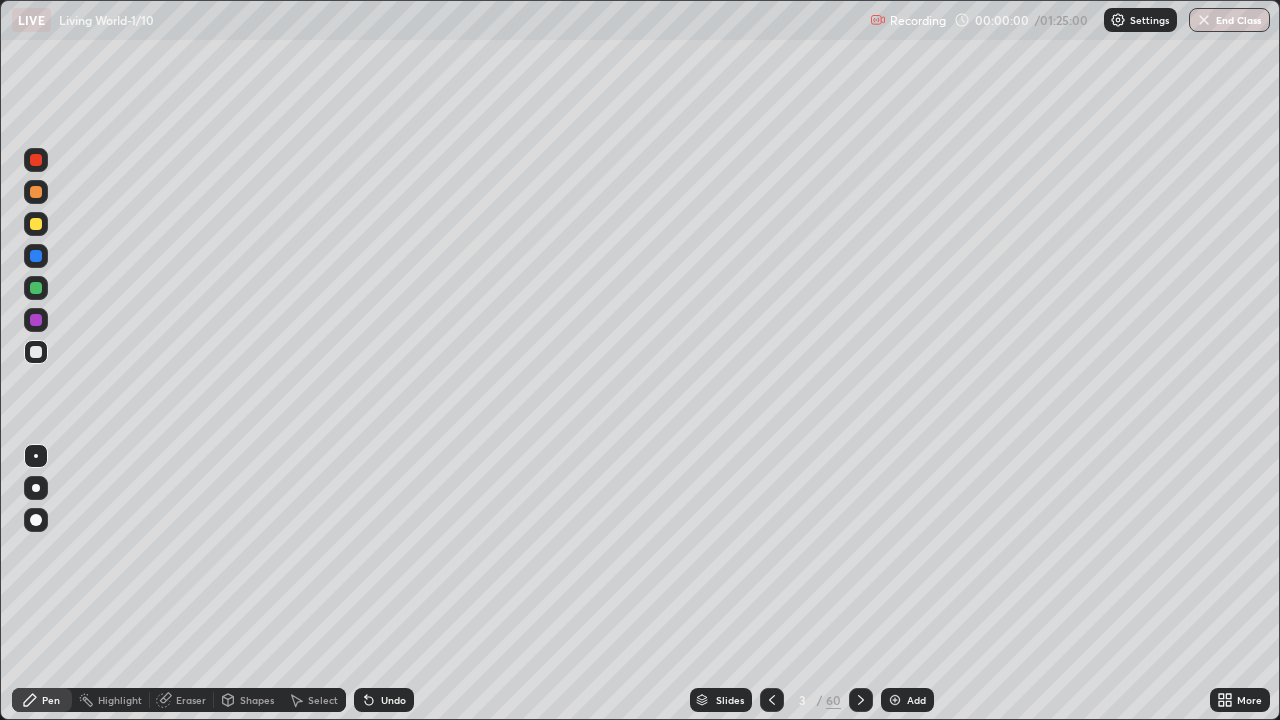 click at bounding box center [36, 488] 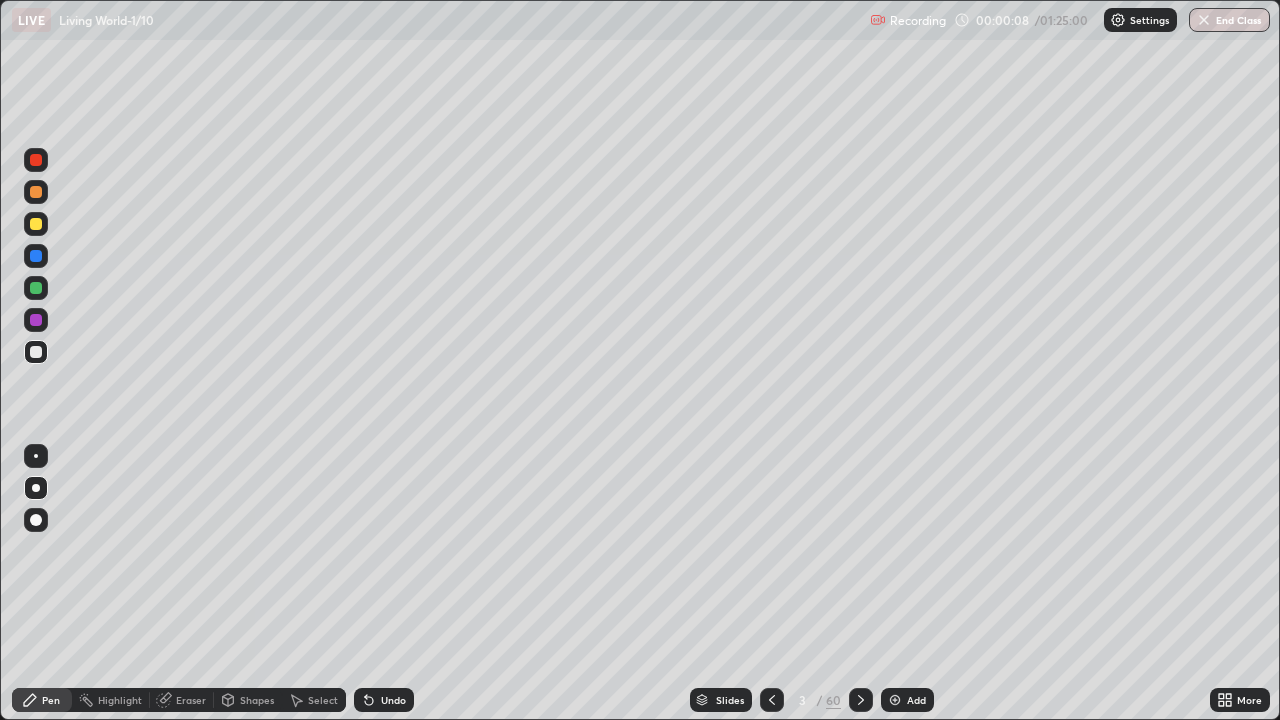 click at bounding box center [36, 224] 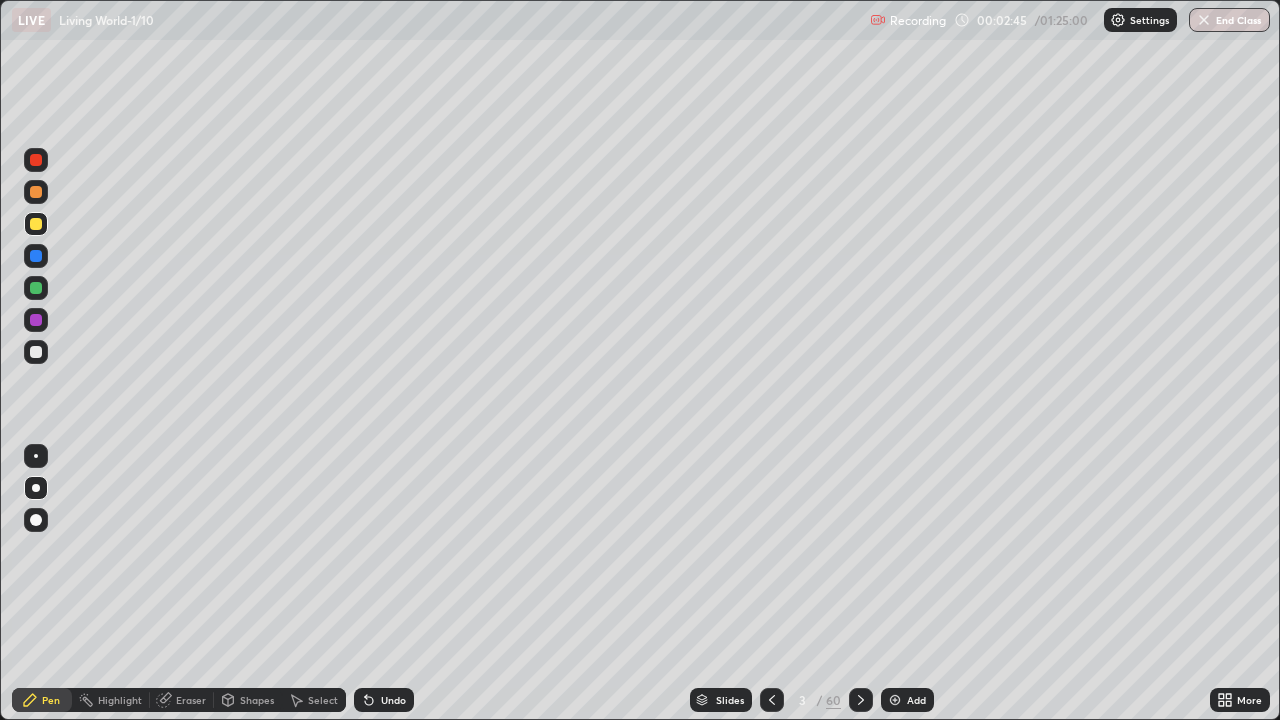 click on "Add" at bounding box center [916, 700] 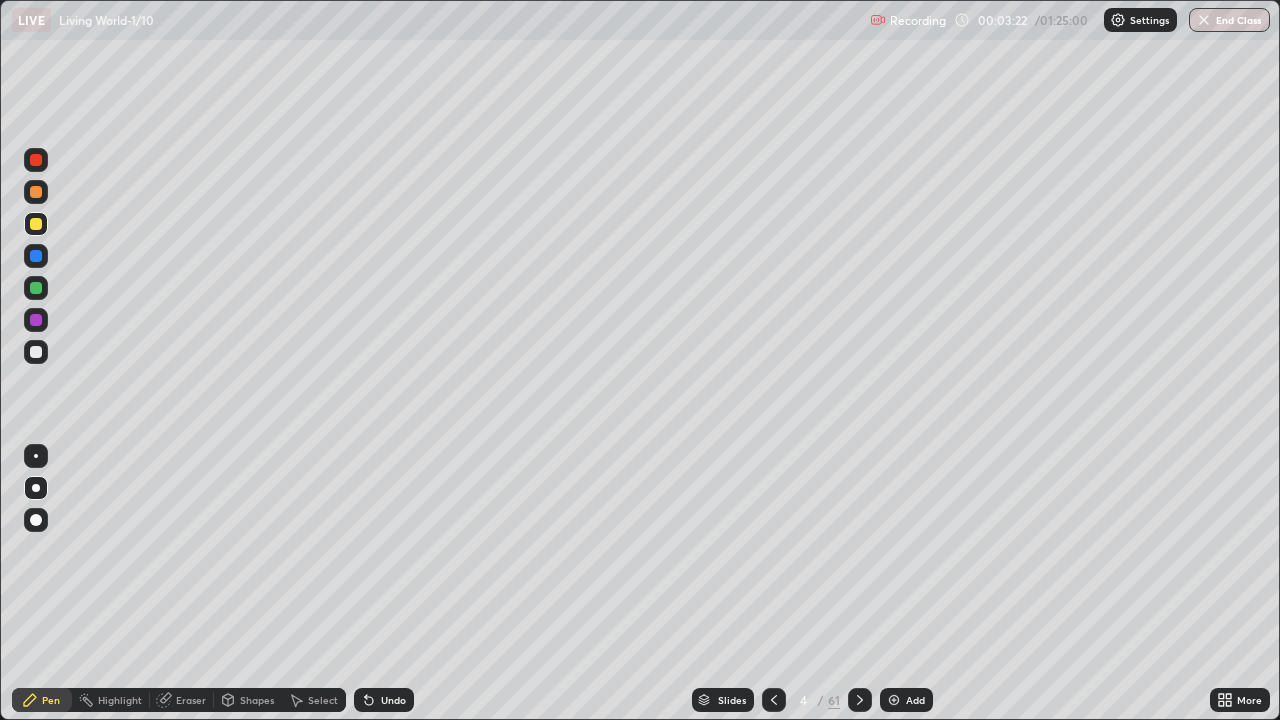 click at bounding box center (36, 352) 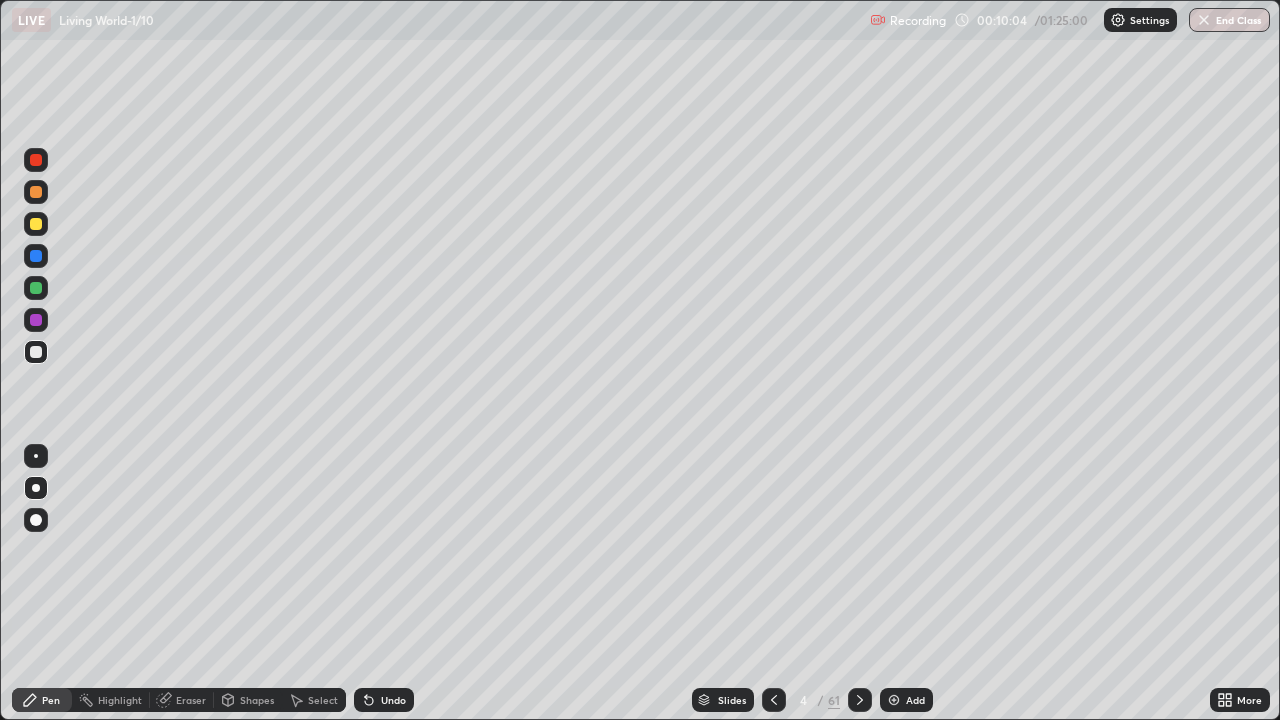 click at bounding box center (894, 700) 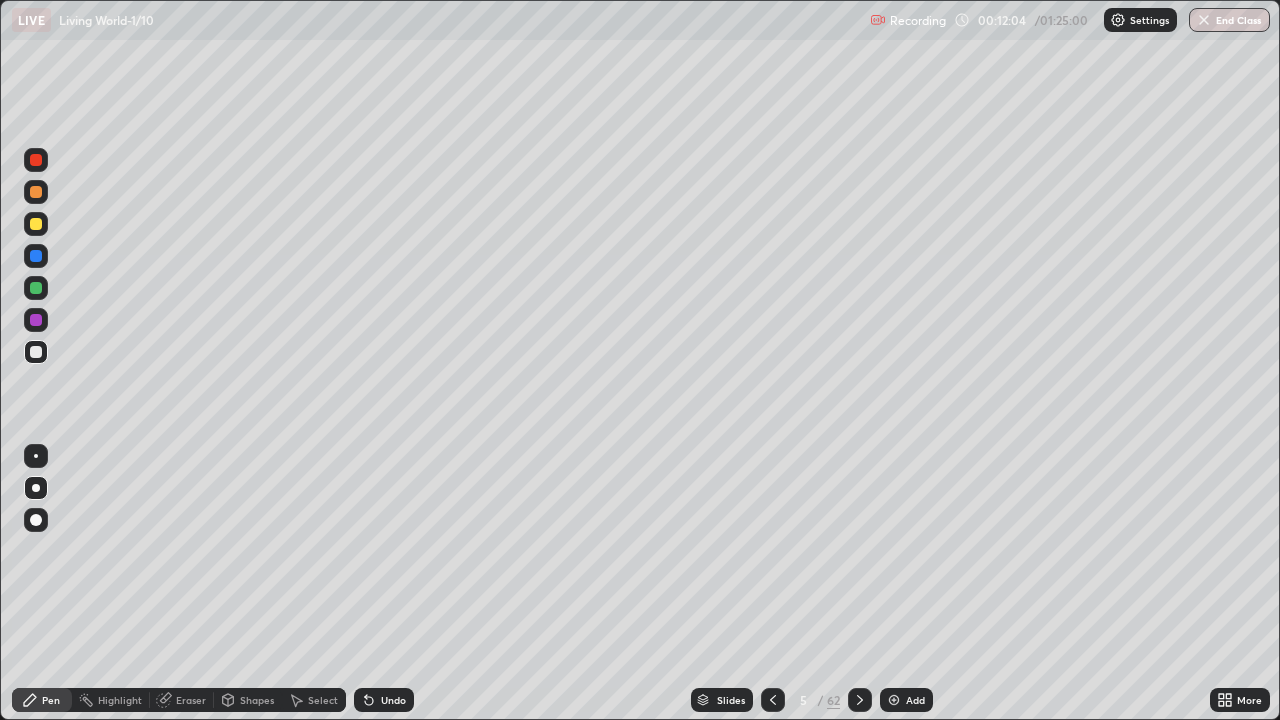 click on "Slides" at bounding box center [731, 700] 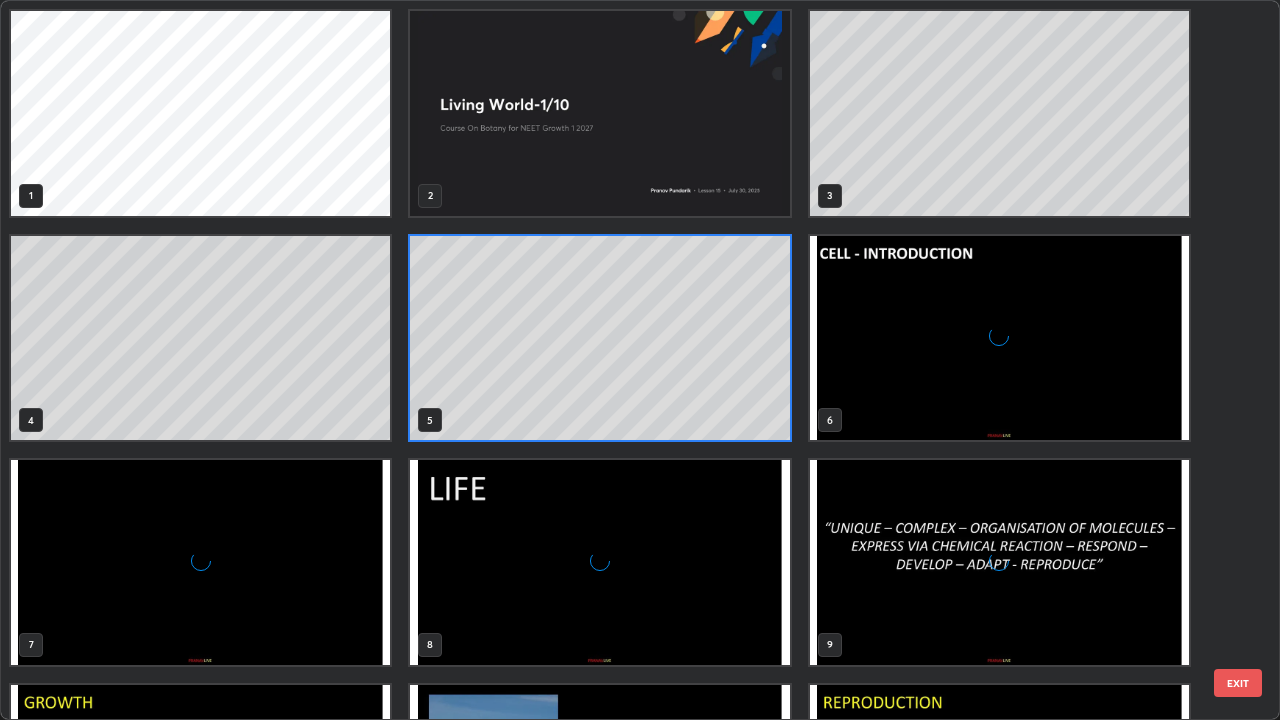 scroll, scrollTop: 7, scrollLeft: 11, axis: both 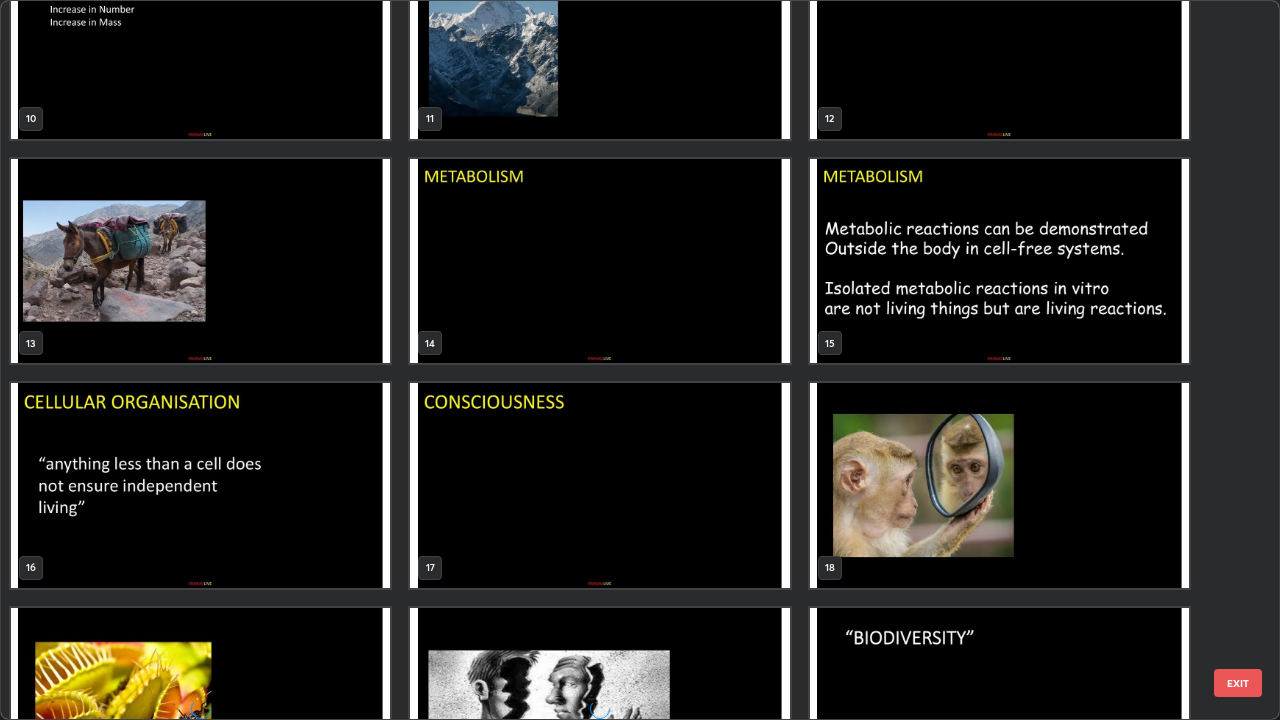 click at bounding box center [200, 261] 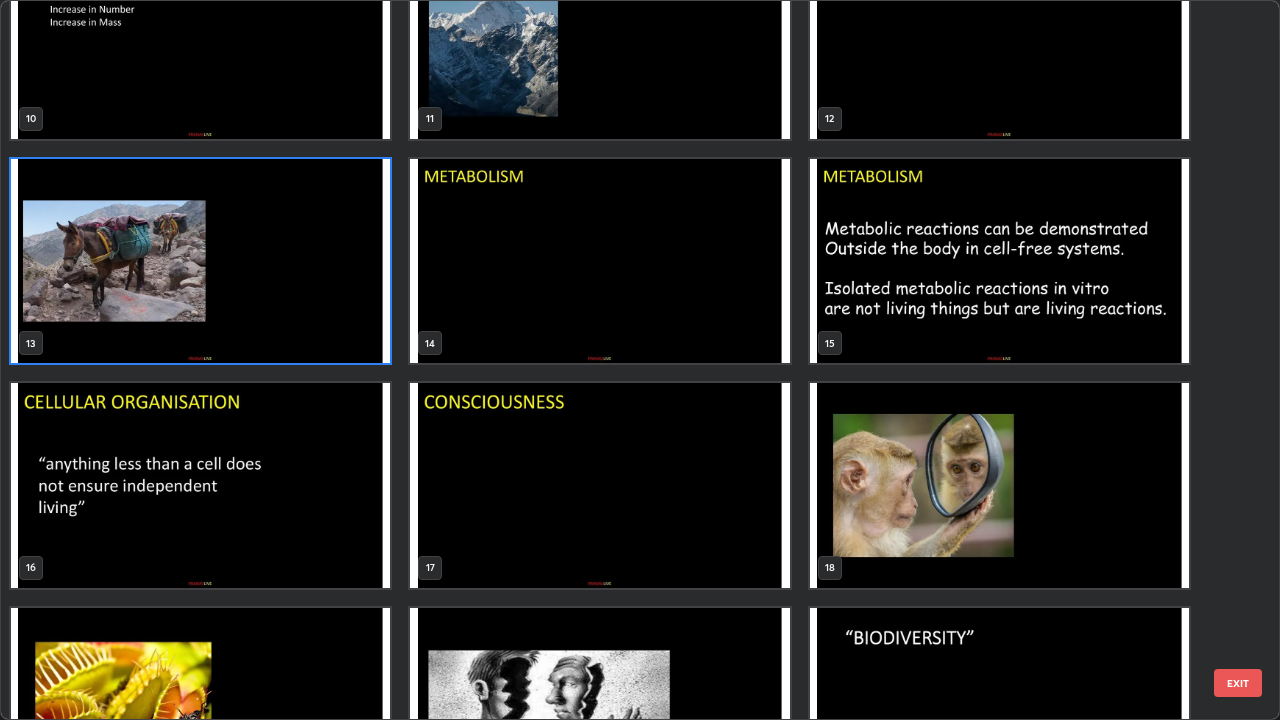 click at bounding box center [200, 261] 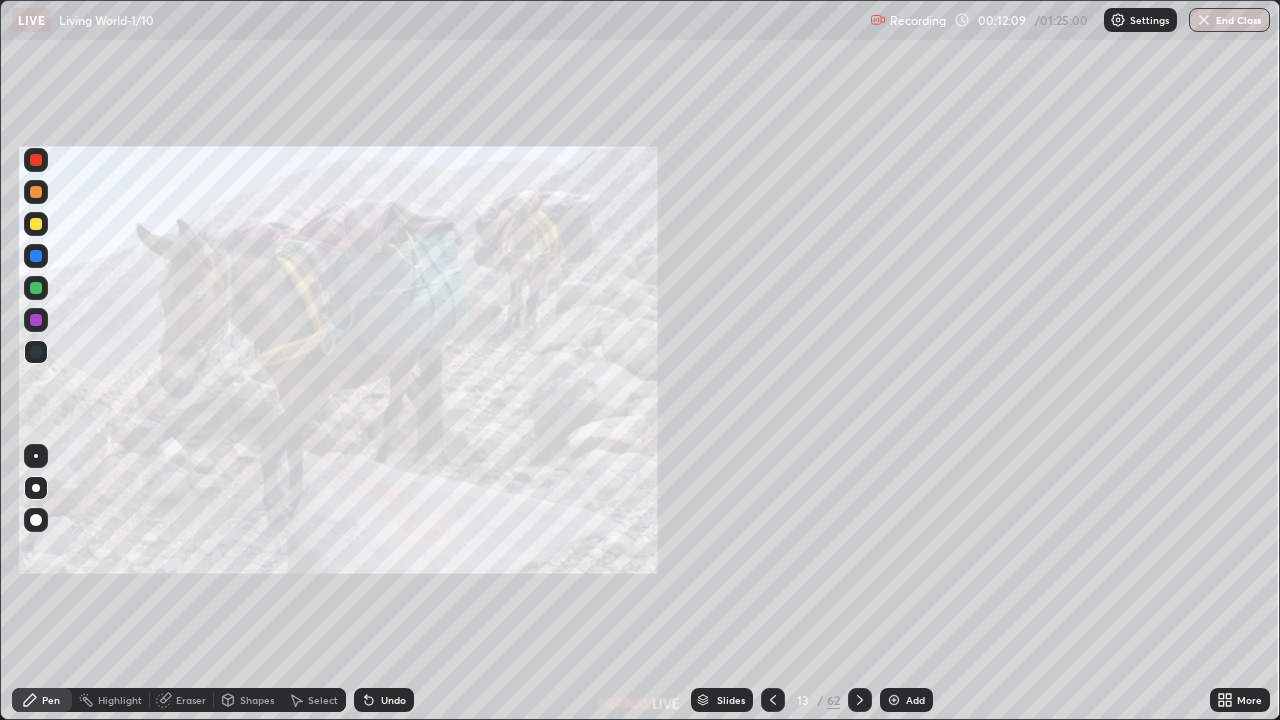 click at bounding box center [200, 261] 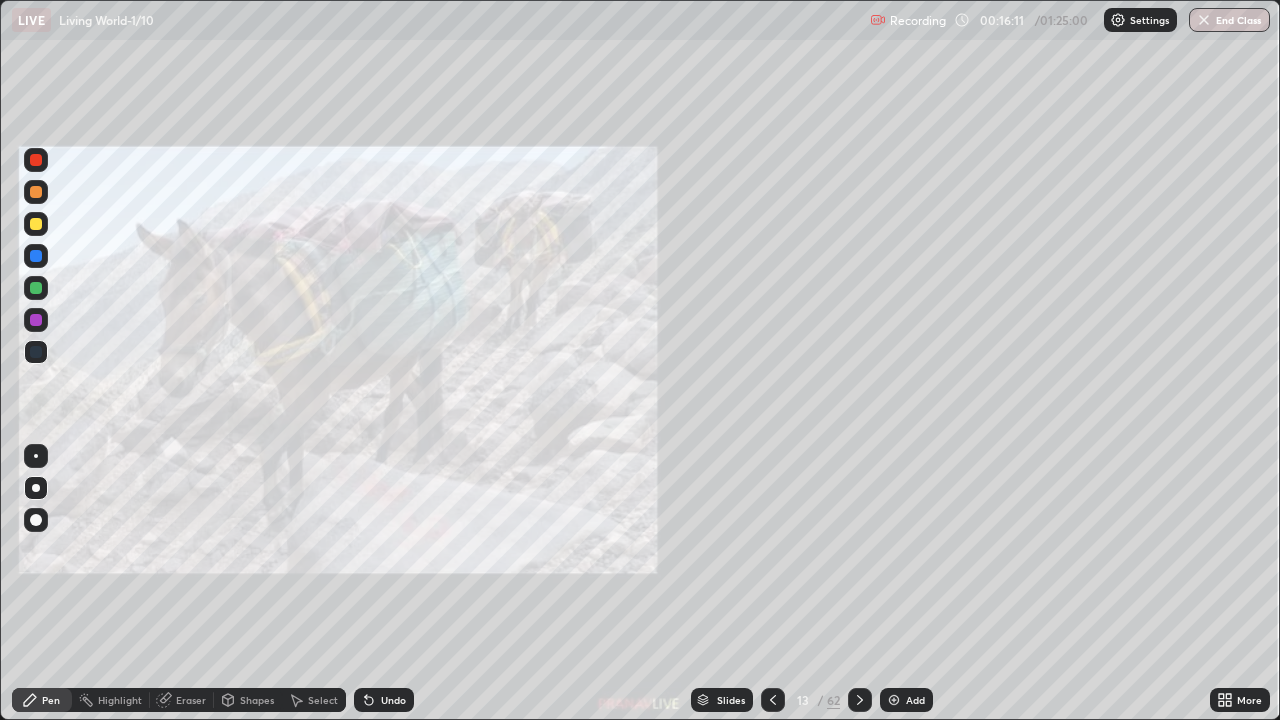 click on "Add" at bounding box center [915, 700] 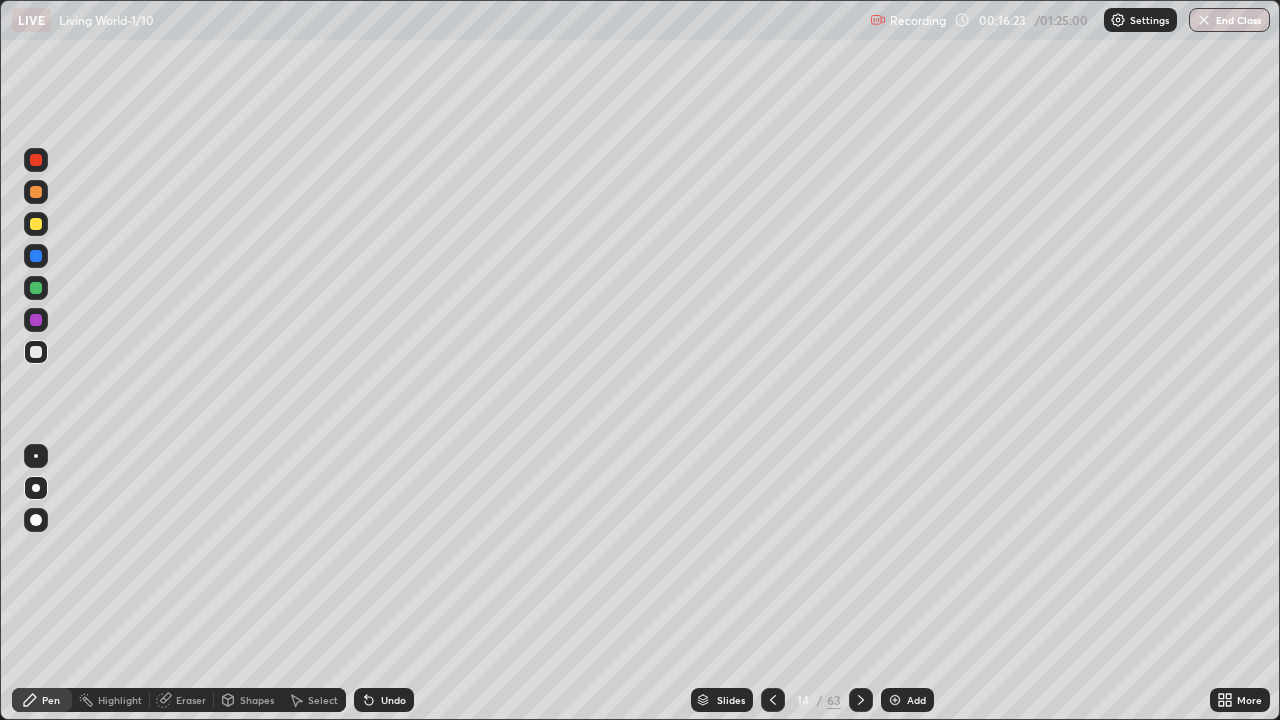 click at bounding box center (36, 224) 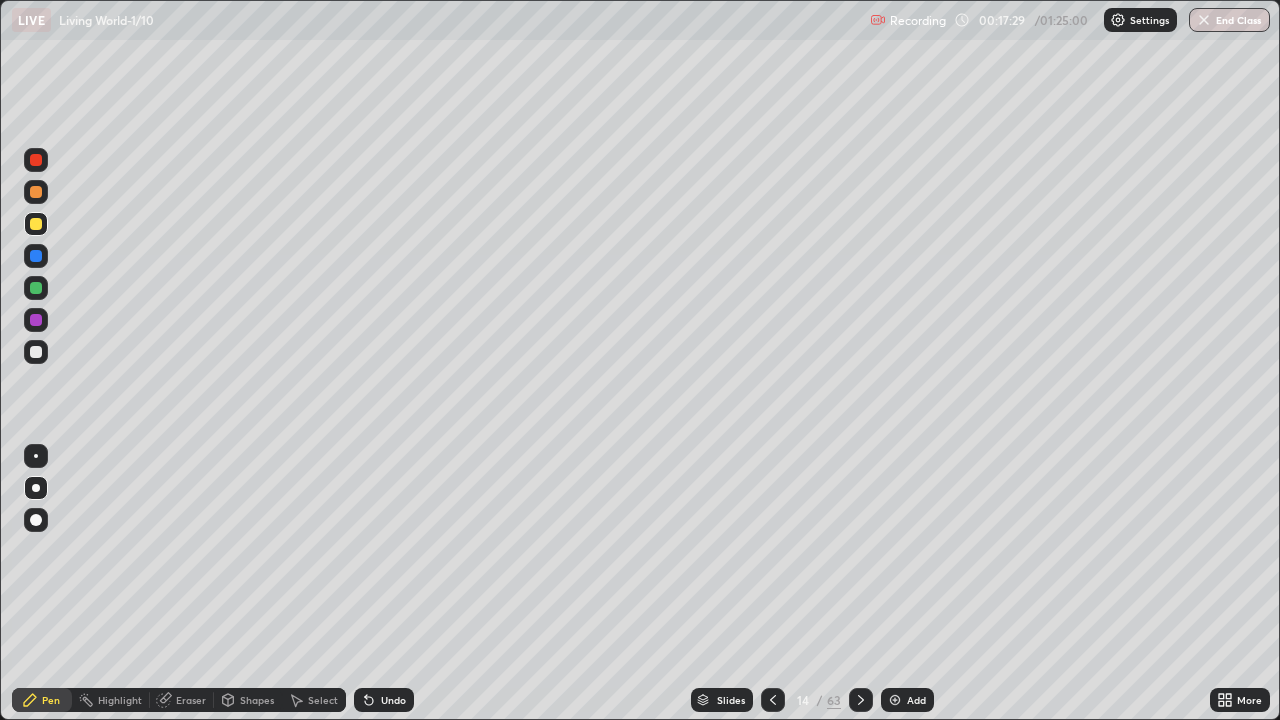 click at bounding box center [36, 352] 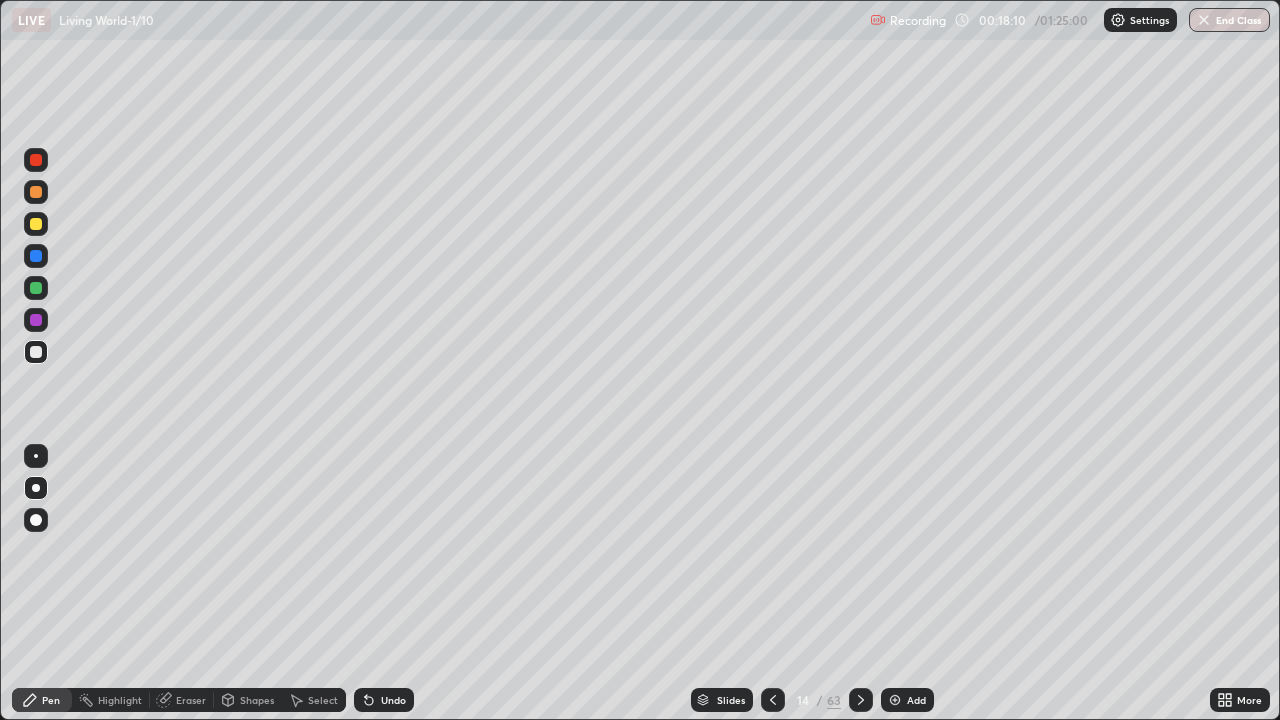 click at bounding box center (36, 256) 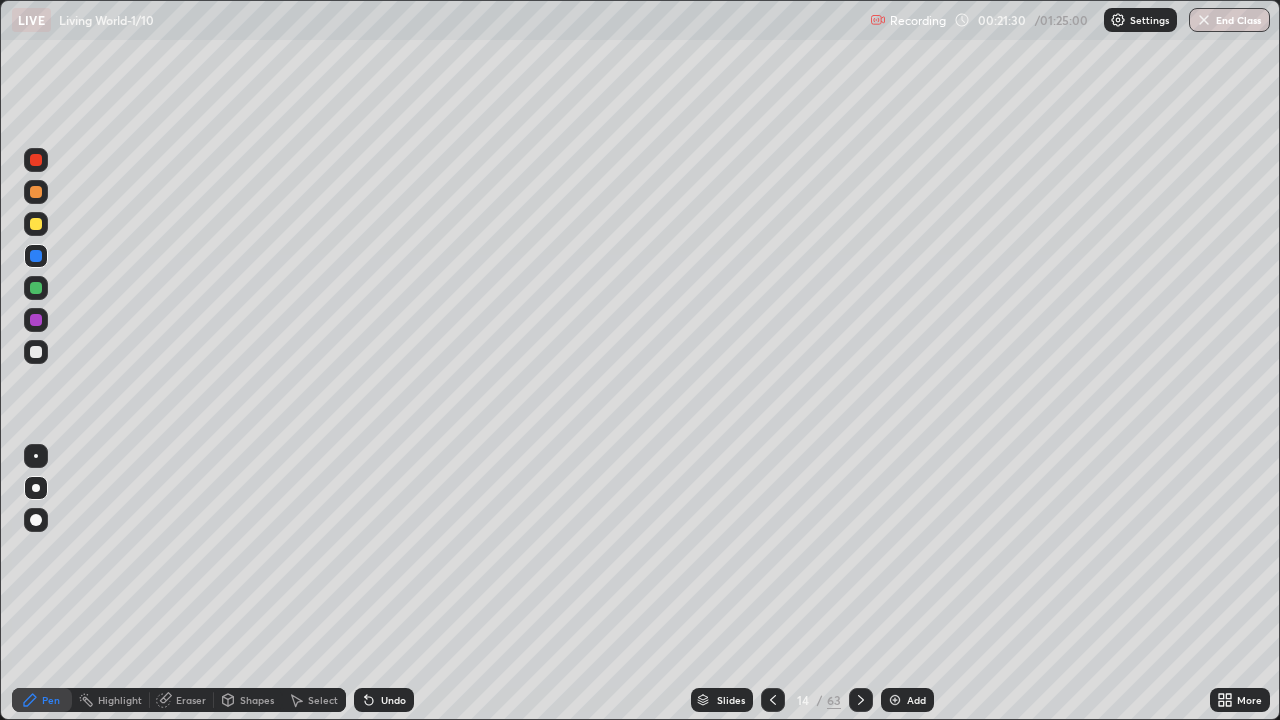 click at bounding box center (895, 700) 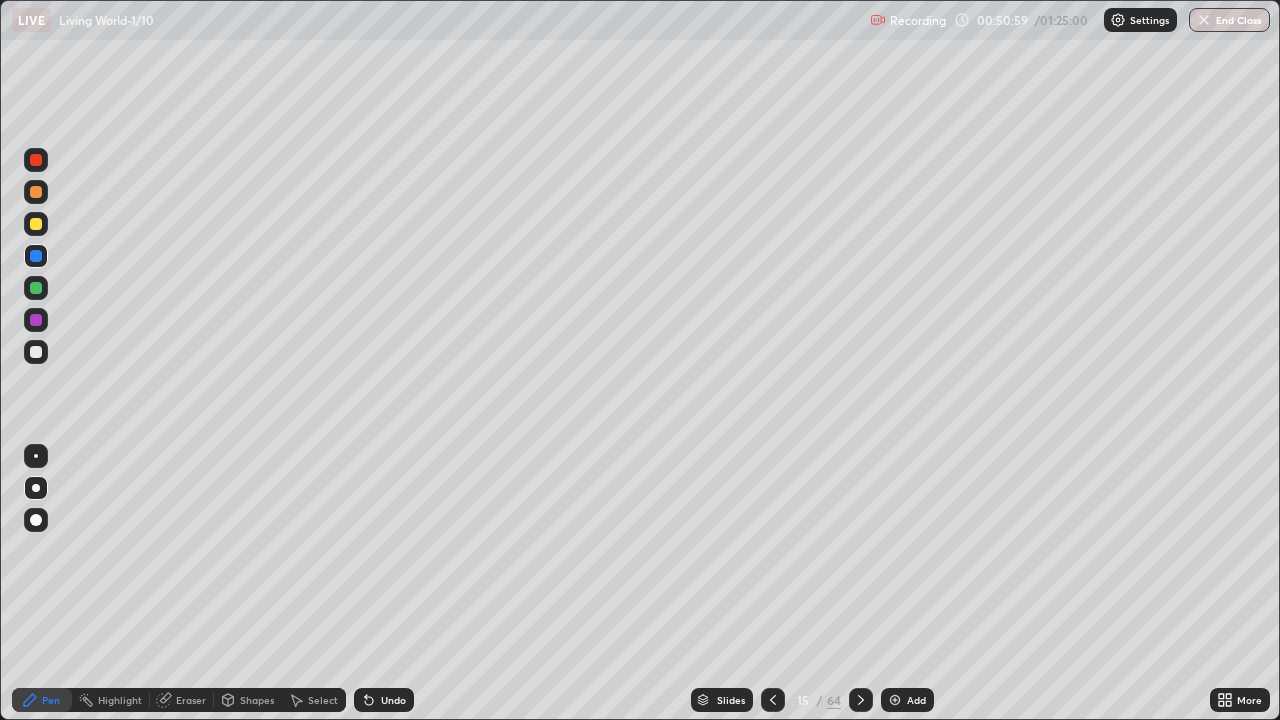 click at bounding box center [36, 488] 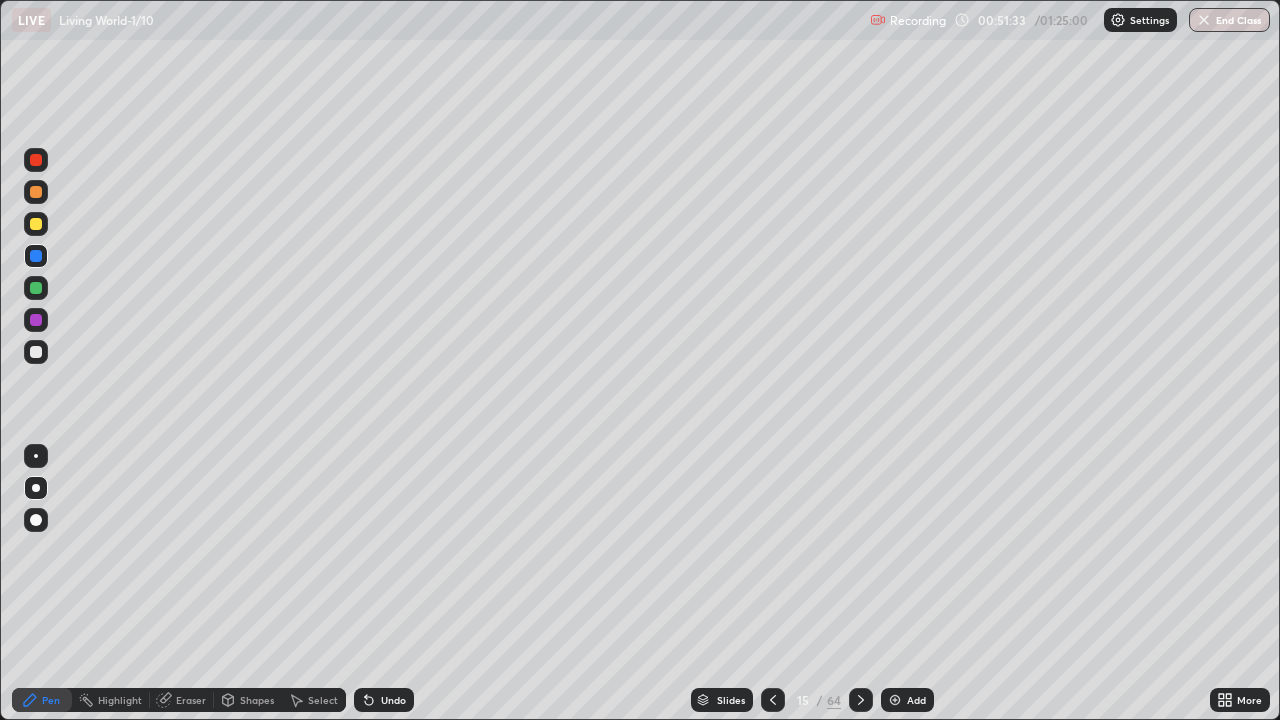 click at bounding box center (36, 224) 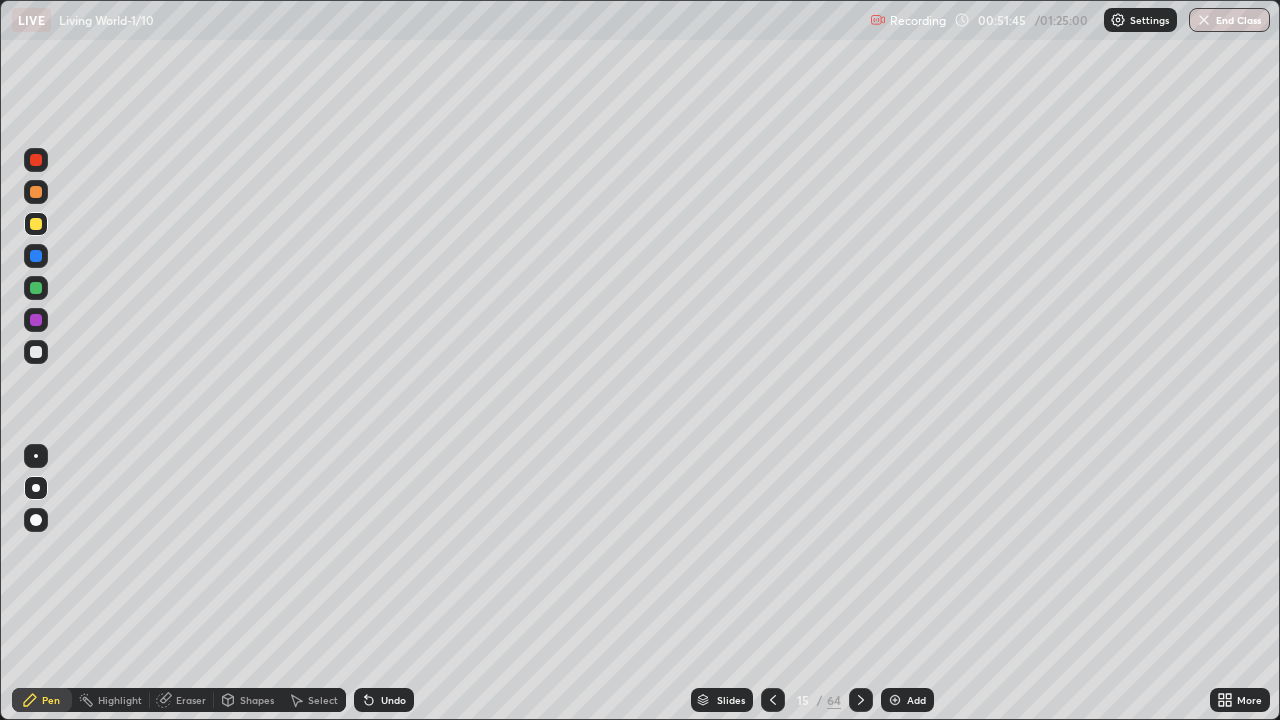 click at bounding box center [36, 352] 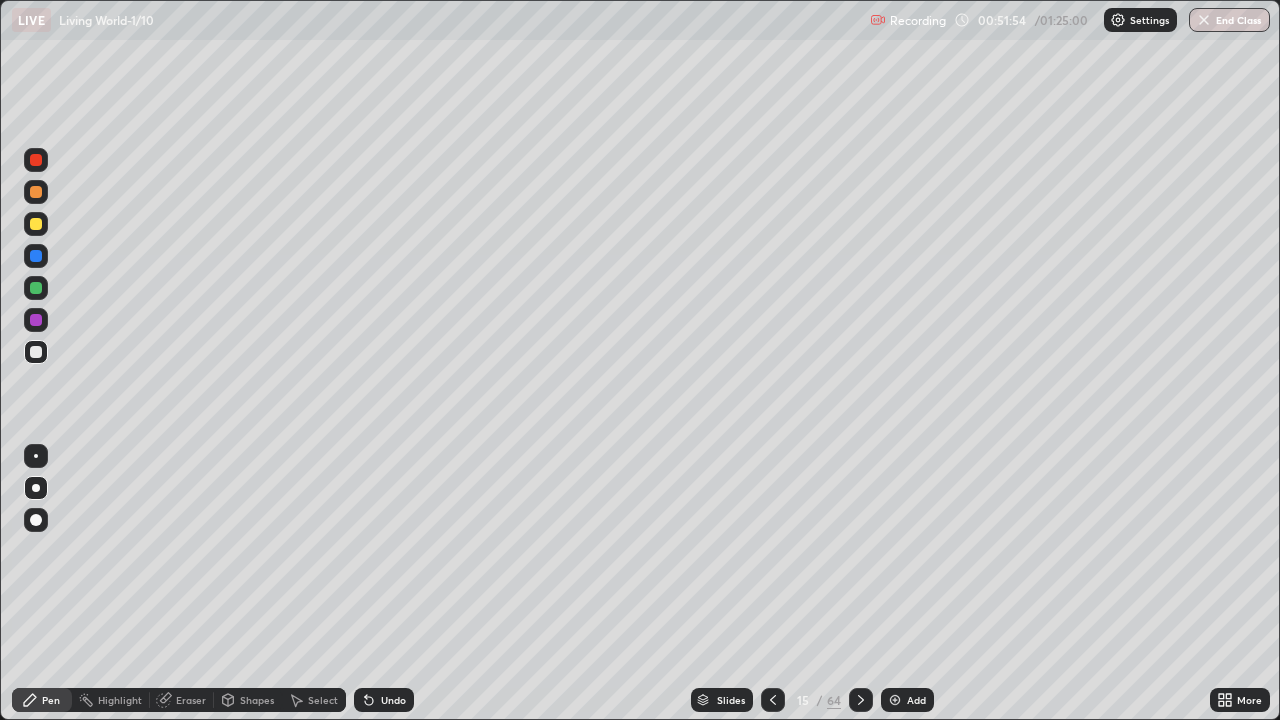 click on "Add" at bounding box center [916, 700] 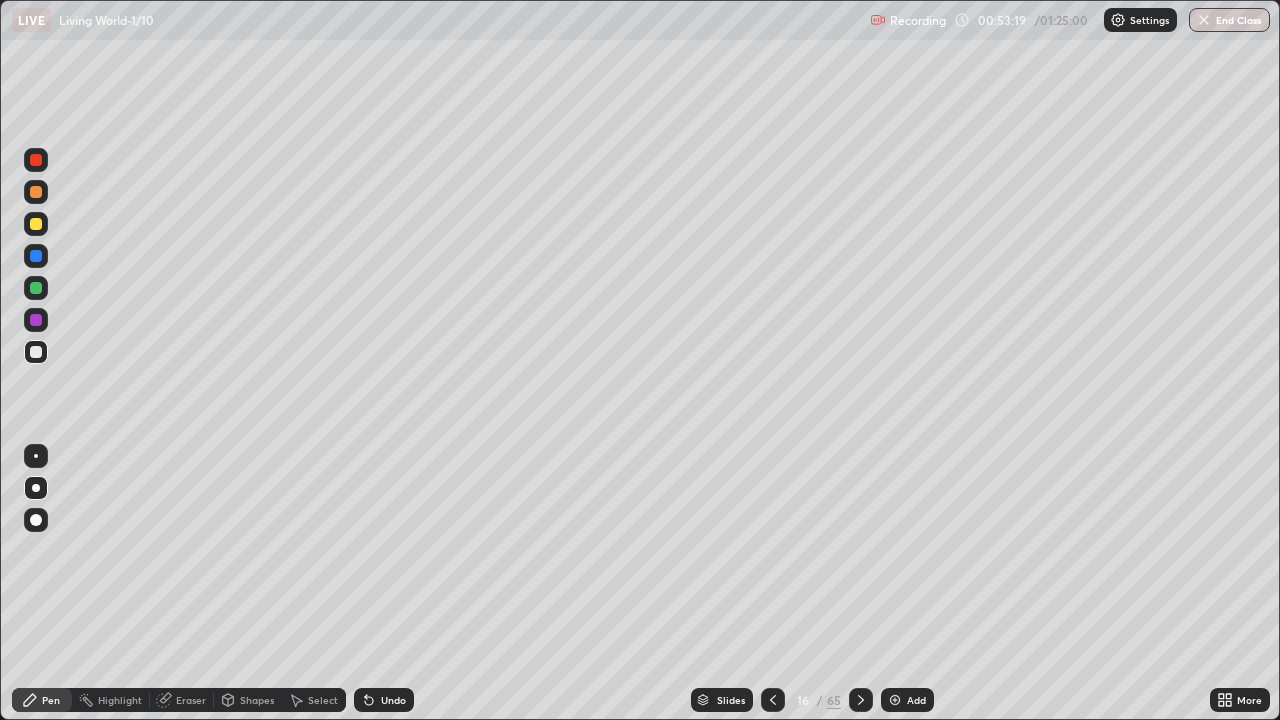 click at bounding box center [36, 160] 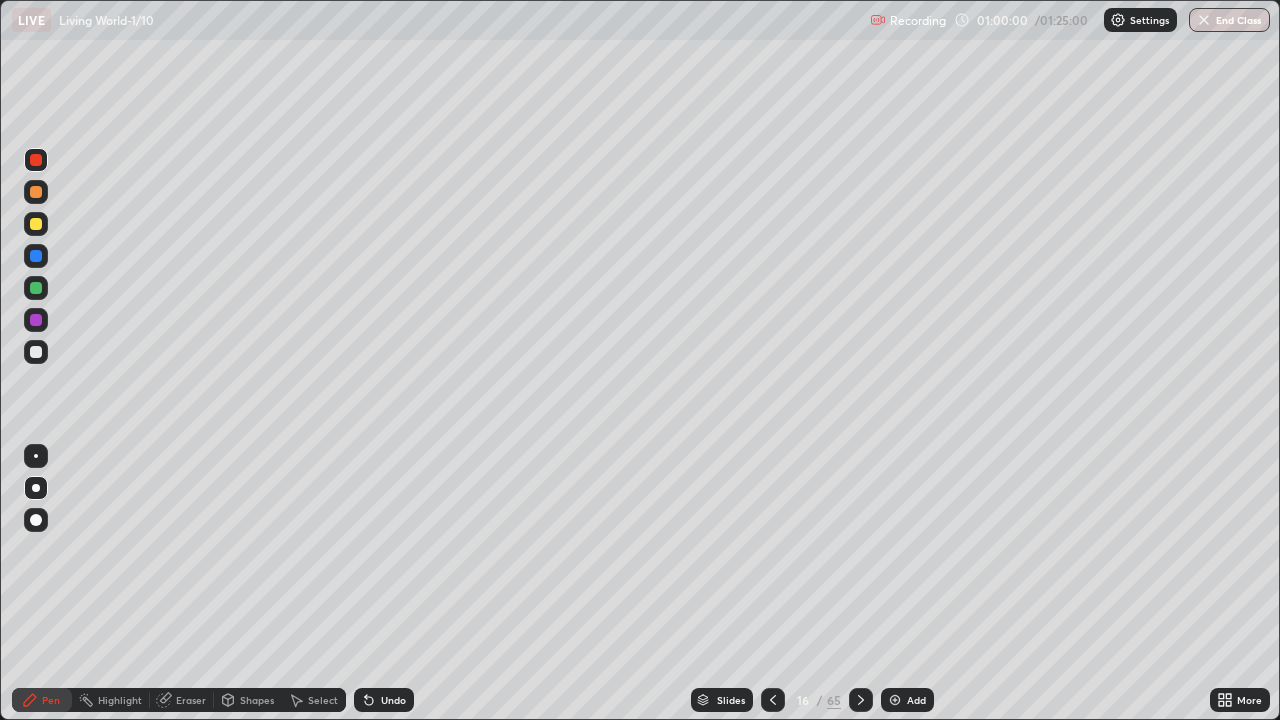click on "Add" at bounding box center [907, 700] 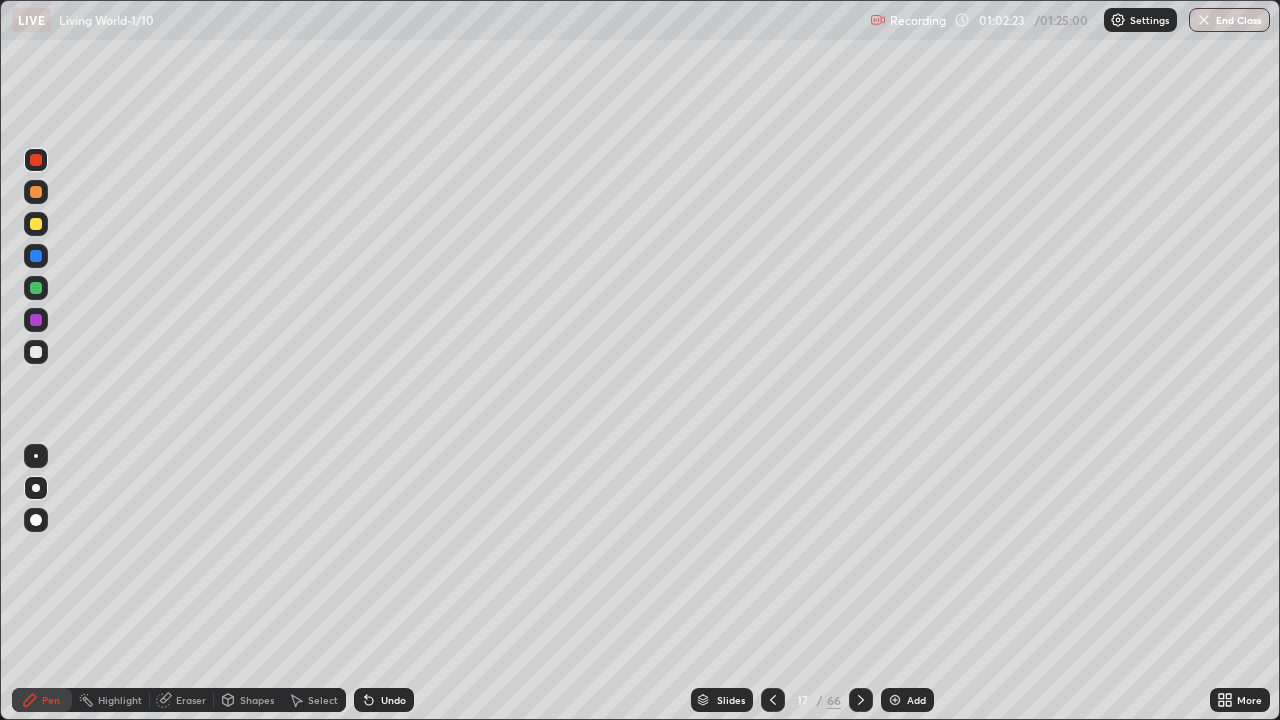 click 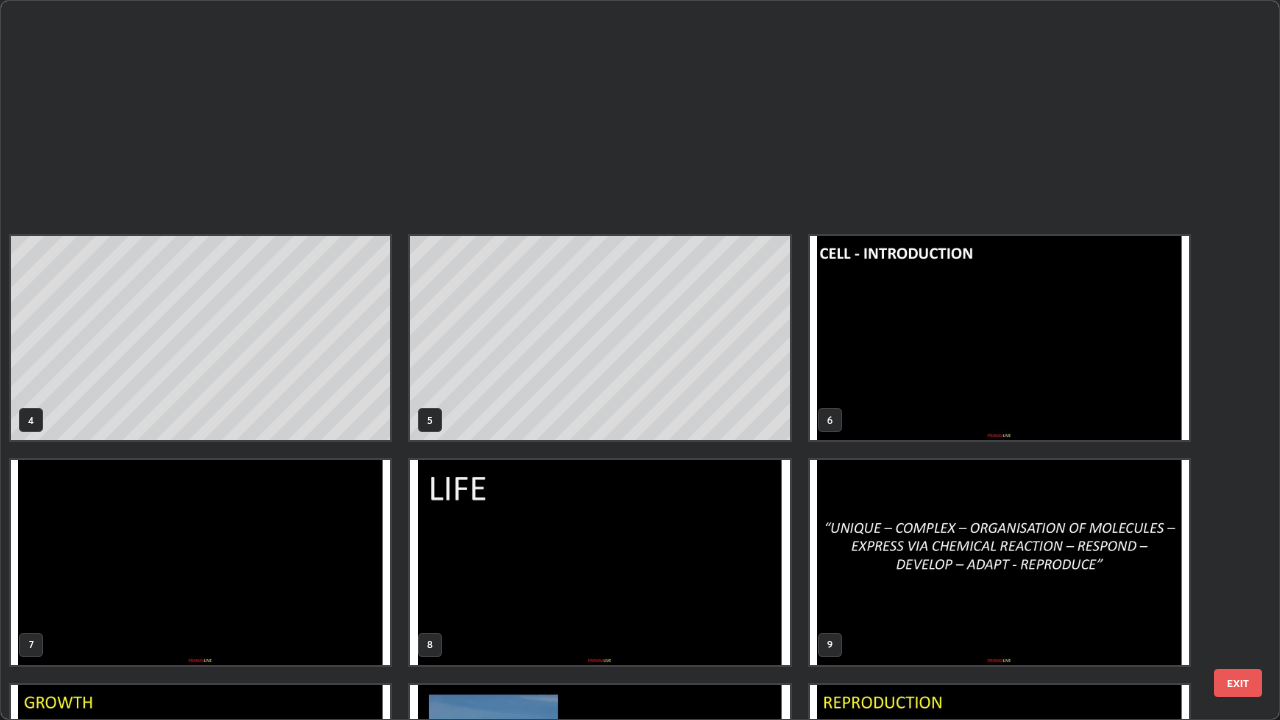 scroll, scrollTop: 629, scrollLeft: 0, axis: vertical 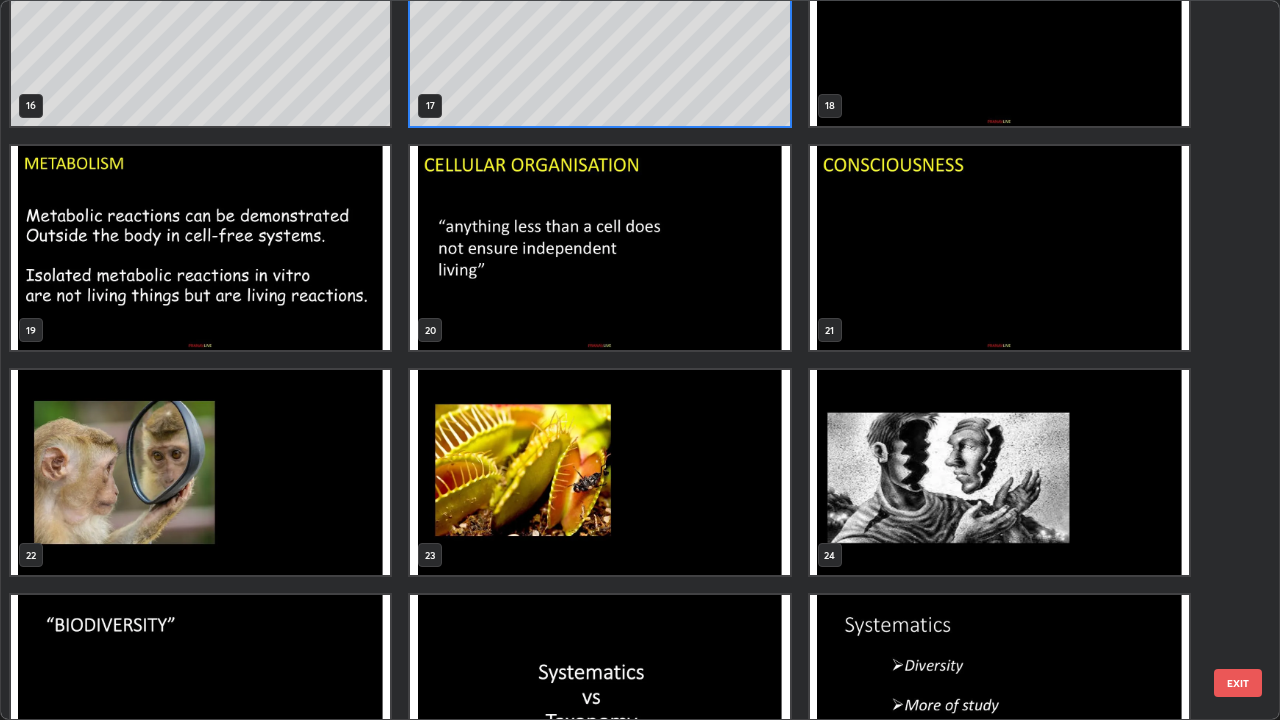 click at bounding box center [599, 472] 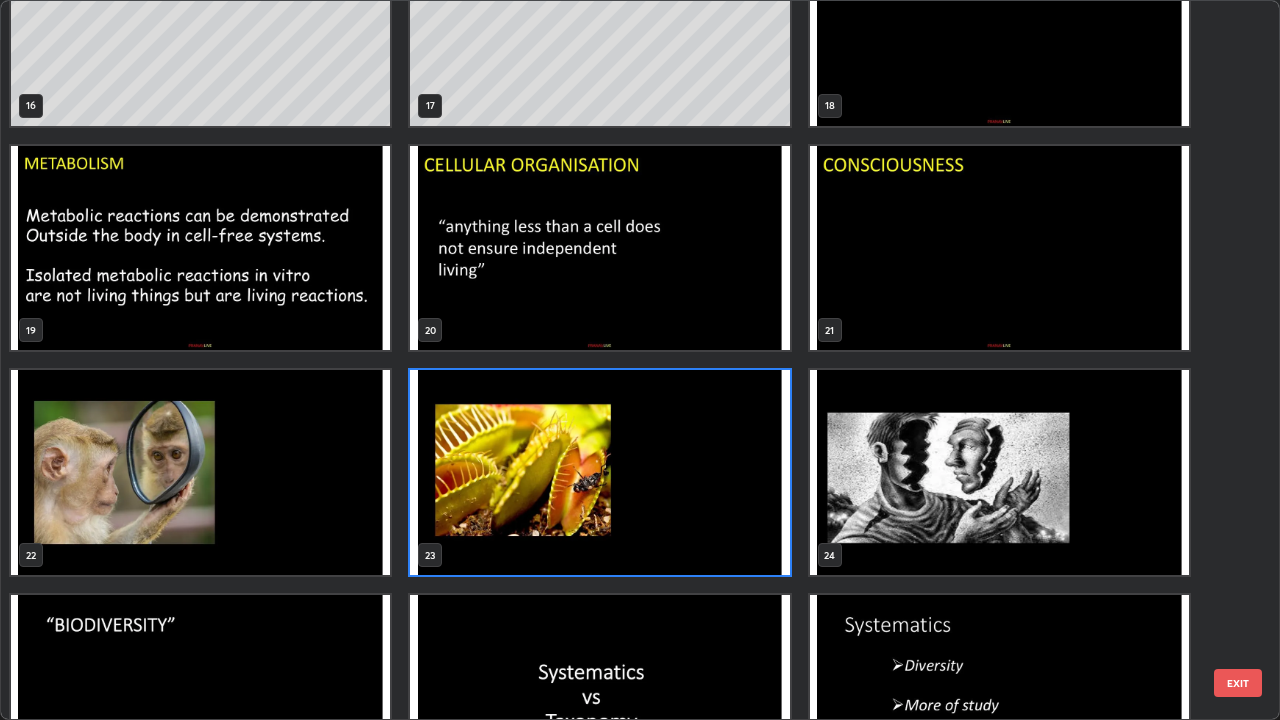 click at bounding box center [599, 472] 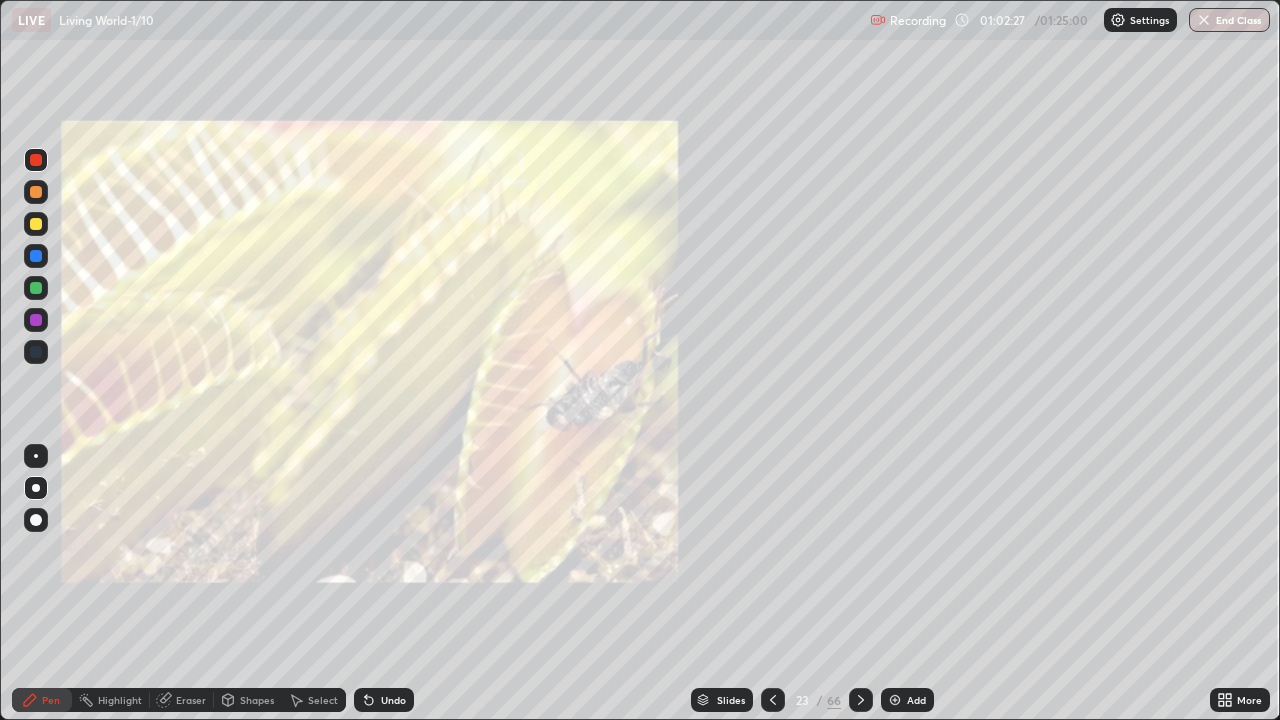 click at bounding box center [599, 472] 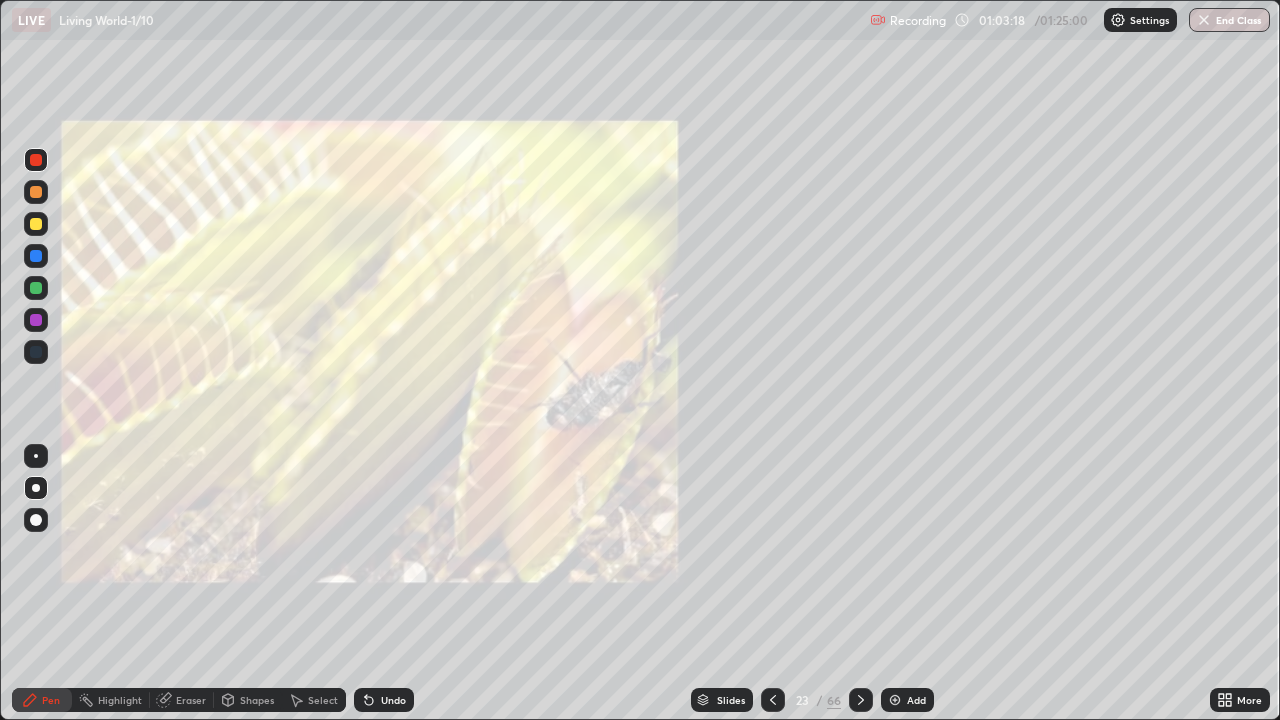 click 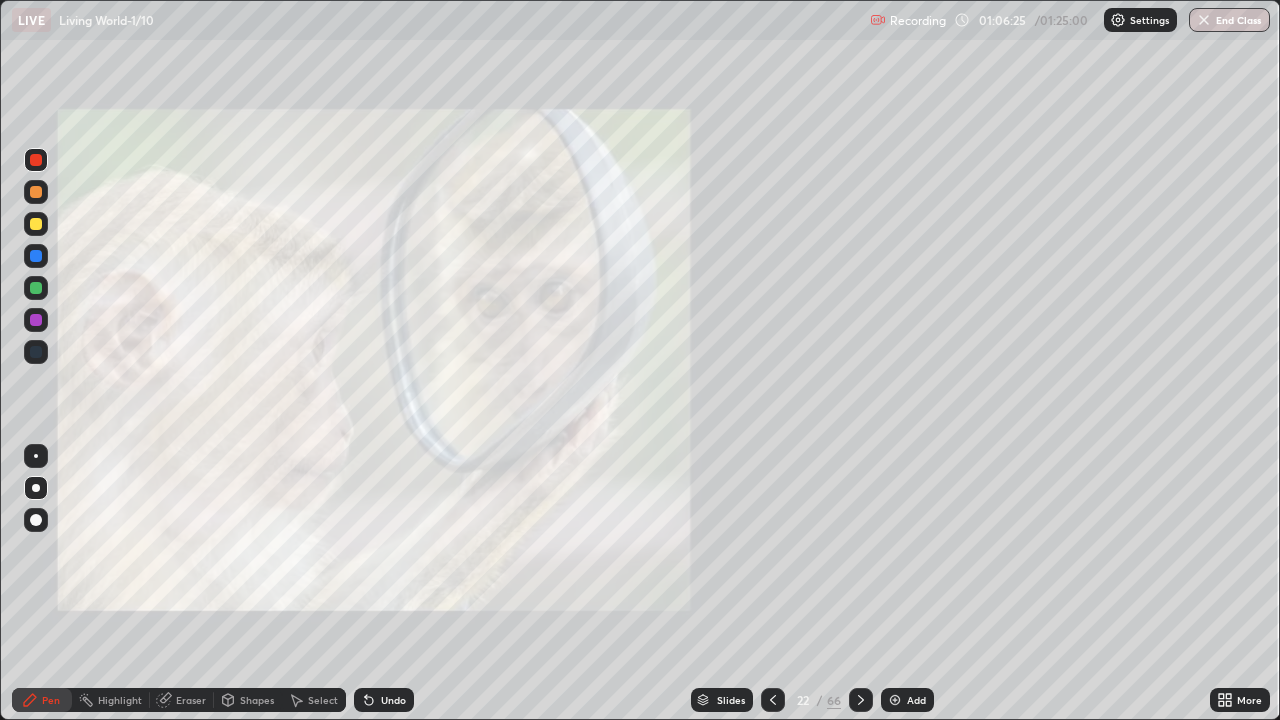 click at bounding box center [861, 700] 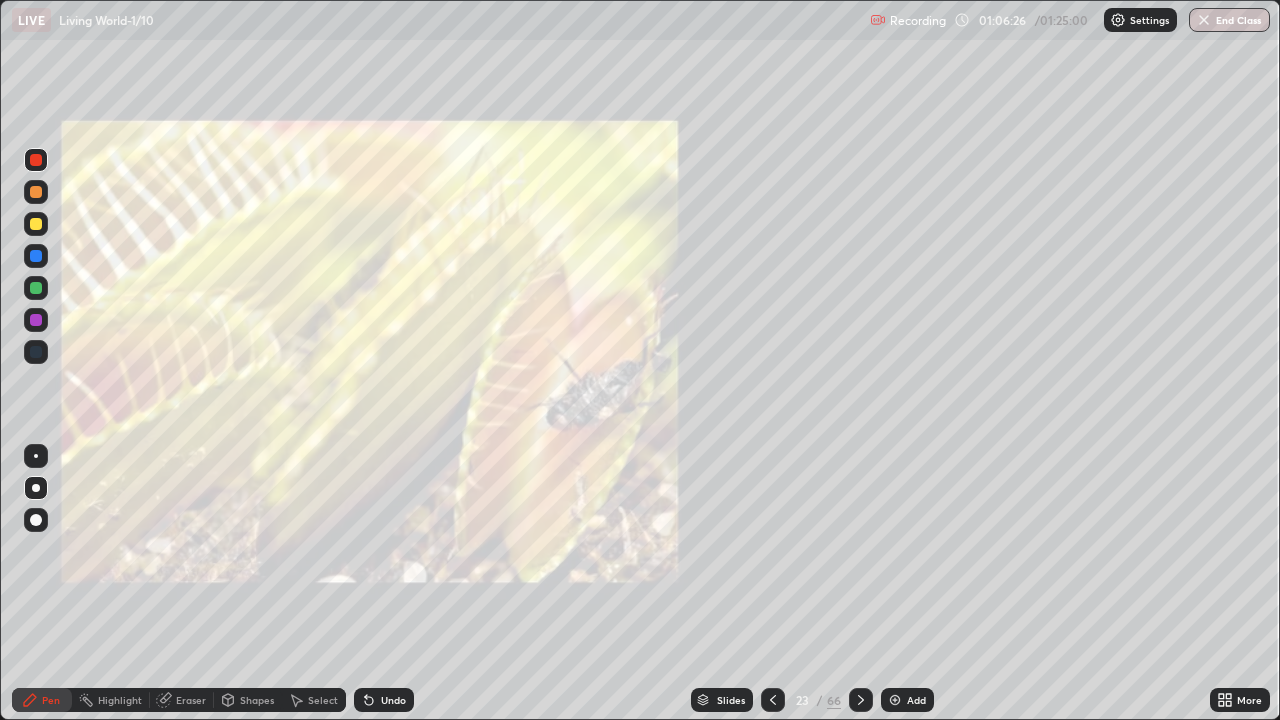 click 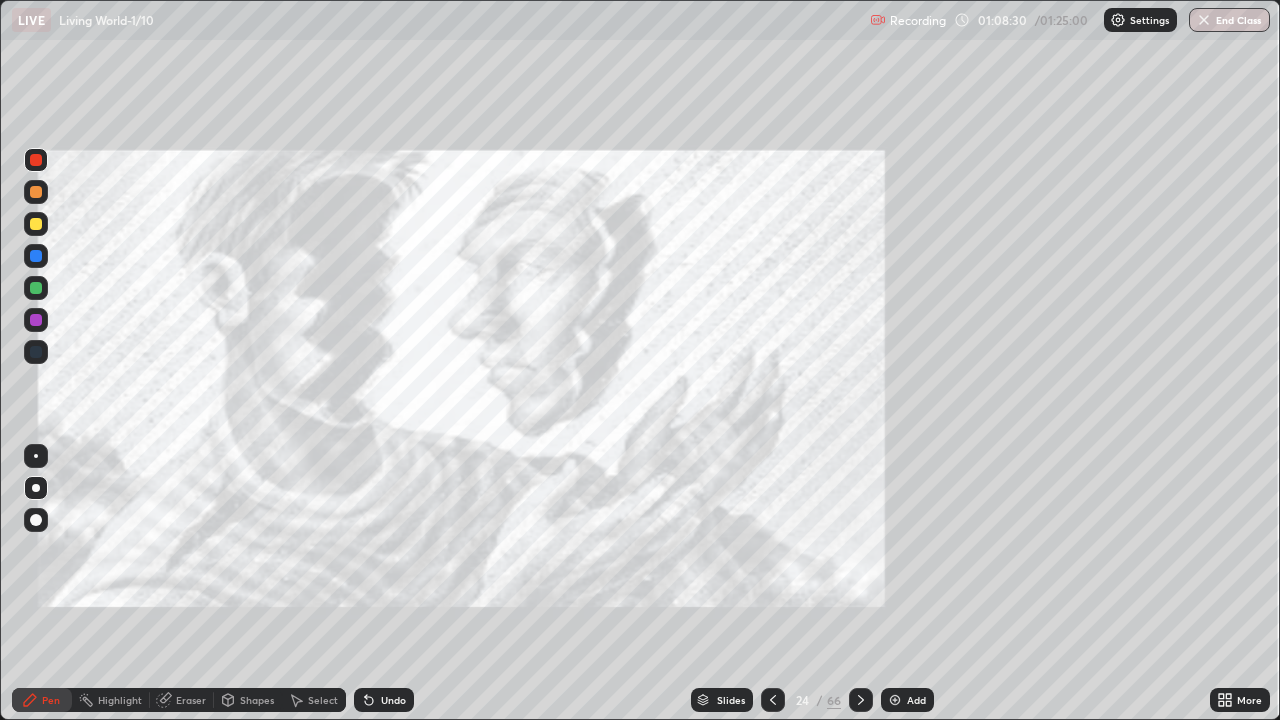 click at bounding box center [895, 700] 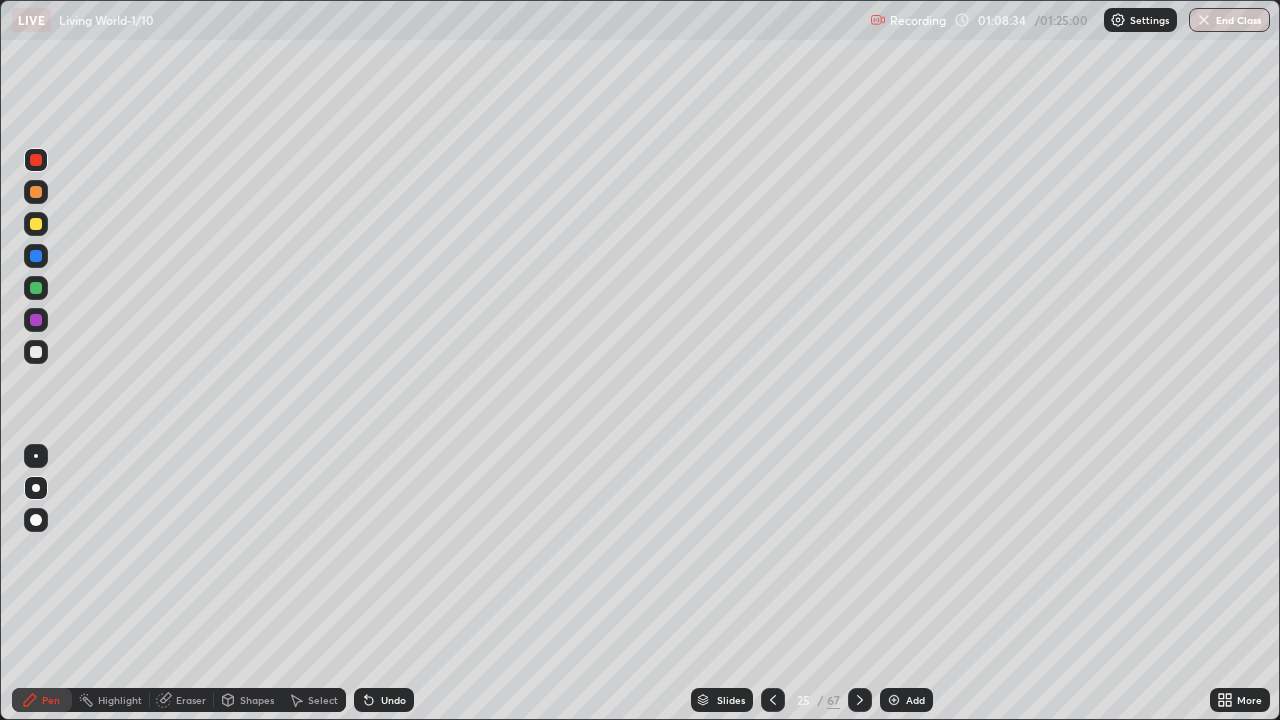 click on "Undo" at bounding box center [393, 700] 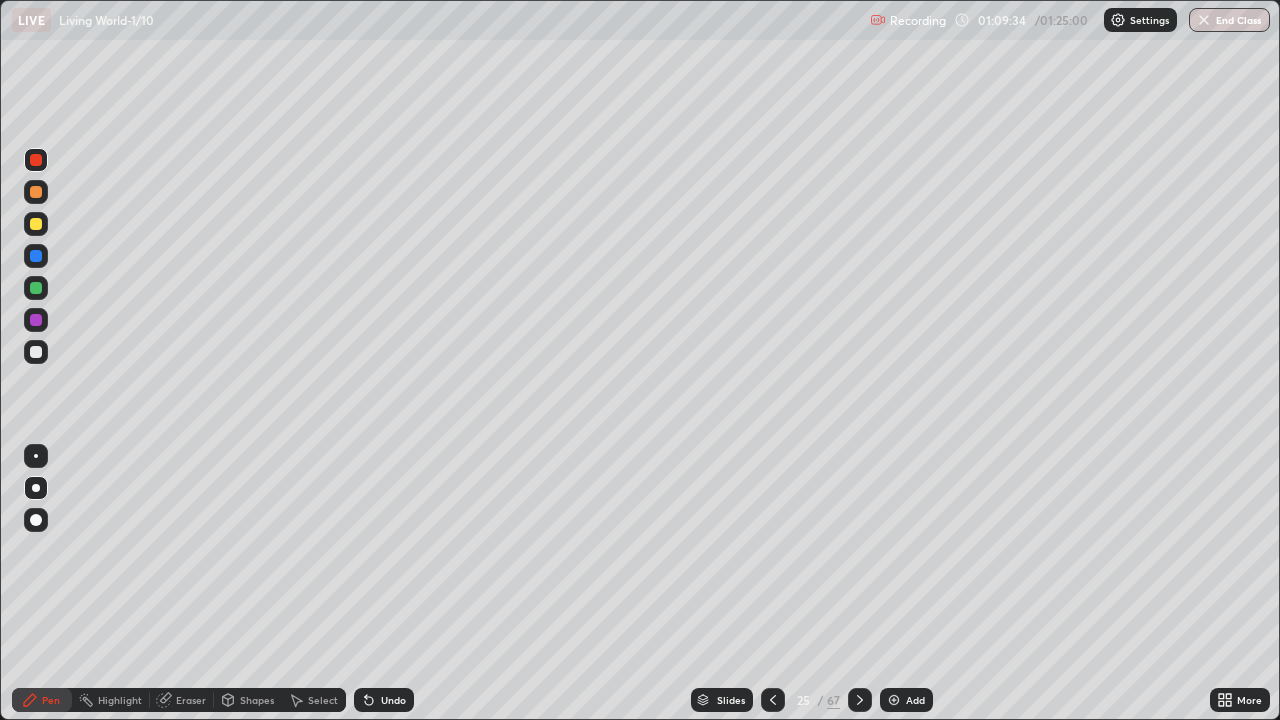 click on "Add" at bounding box center (906, 700) 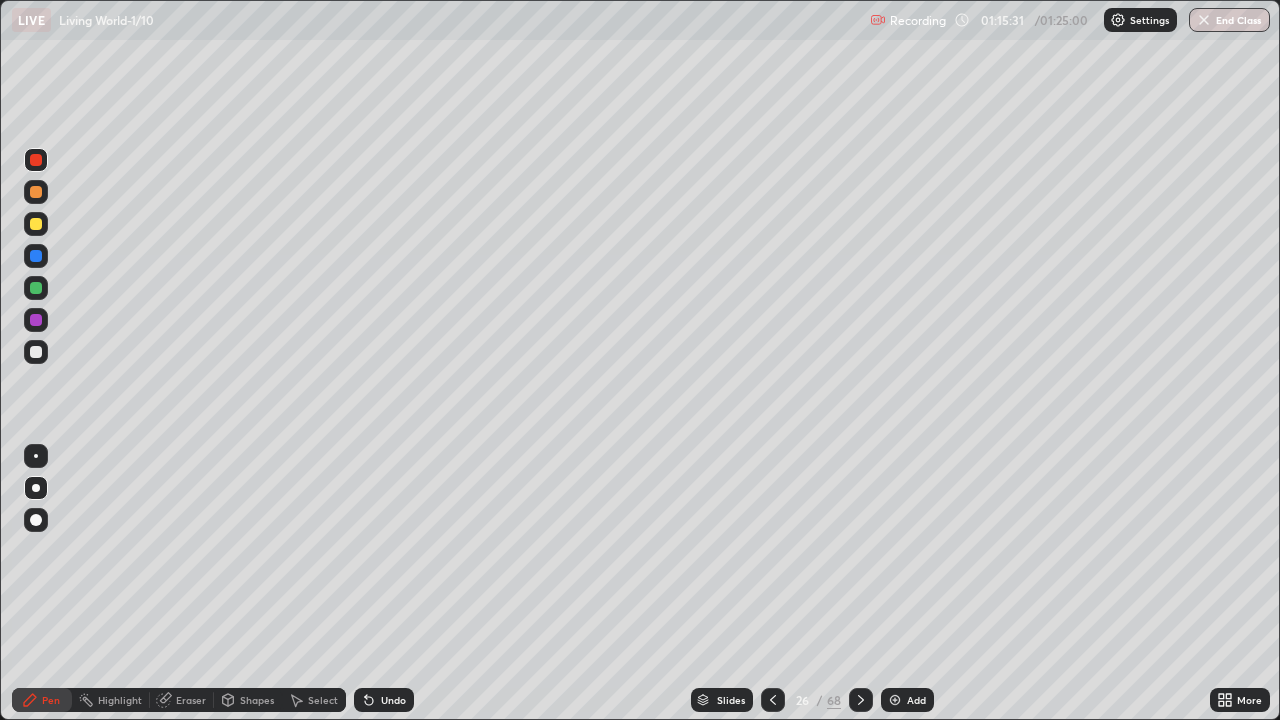 click at bounding box center [1204, 20] 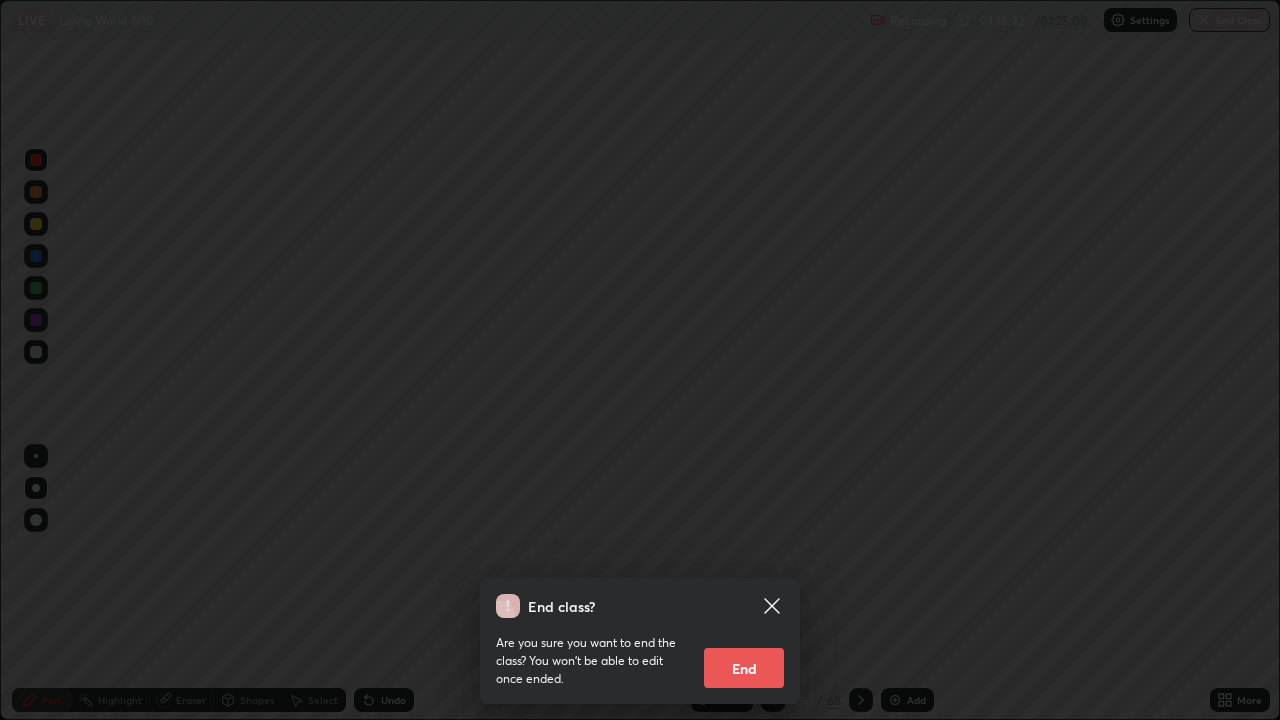 click on "End" at bounding box center (744, 668) 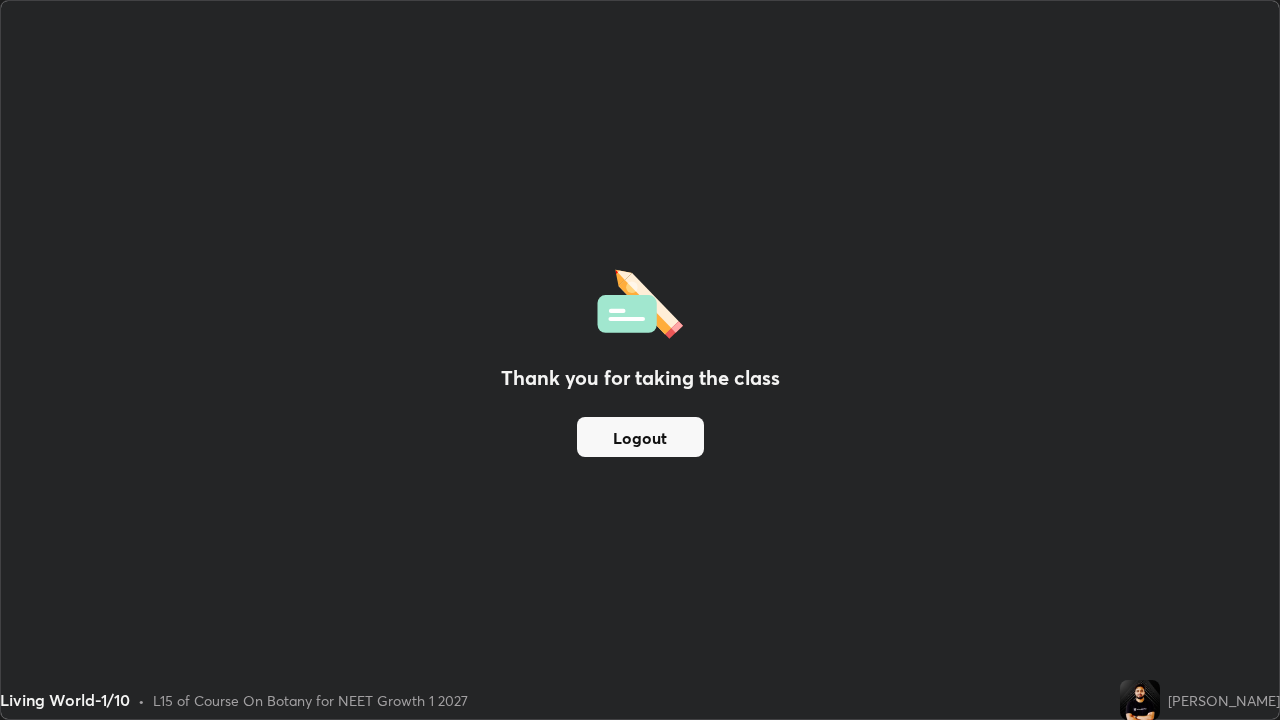 click on "Logout" at bounding box center [640, 437] 